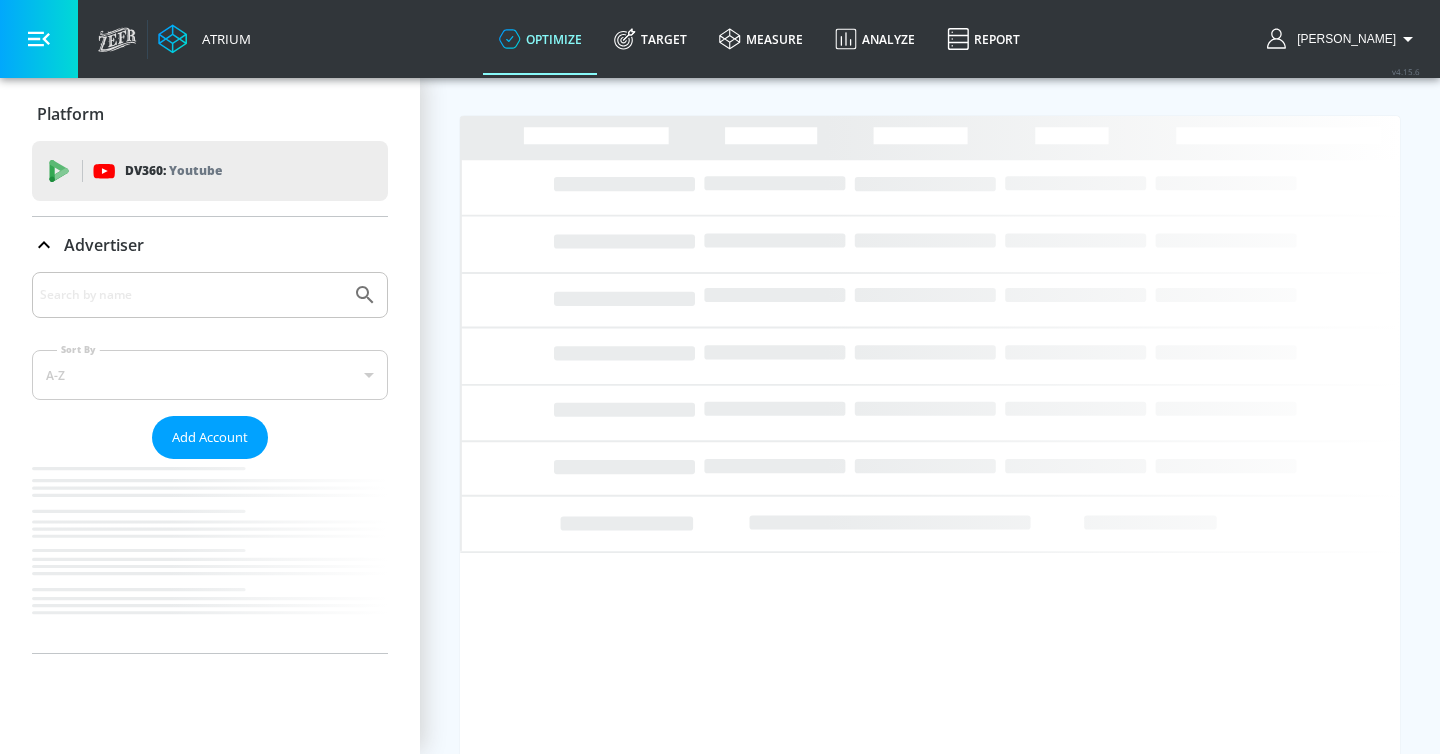scroll, scrollTop: 0, scrollLeft: 0, axis: both 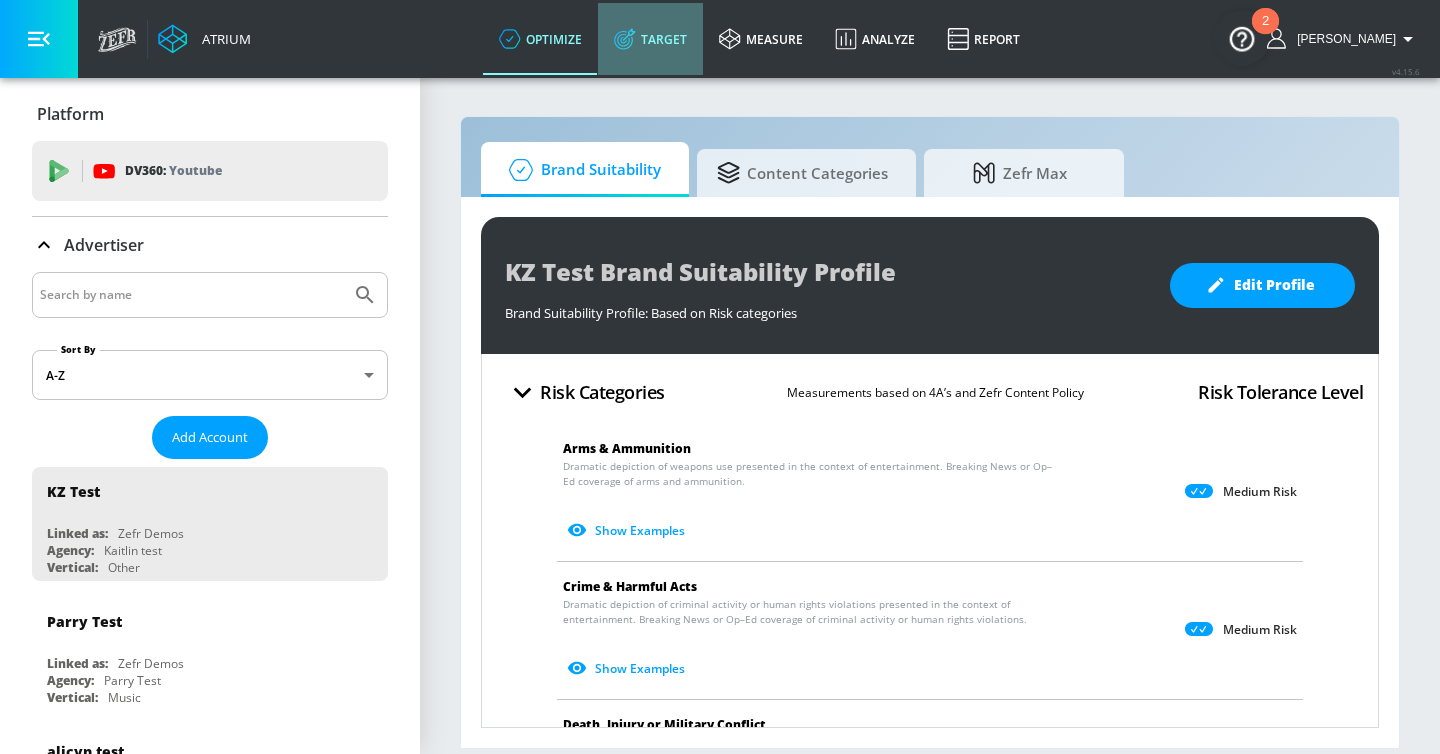 click on "Target" at bounding box center [650, 39] 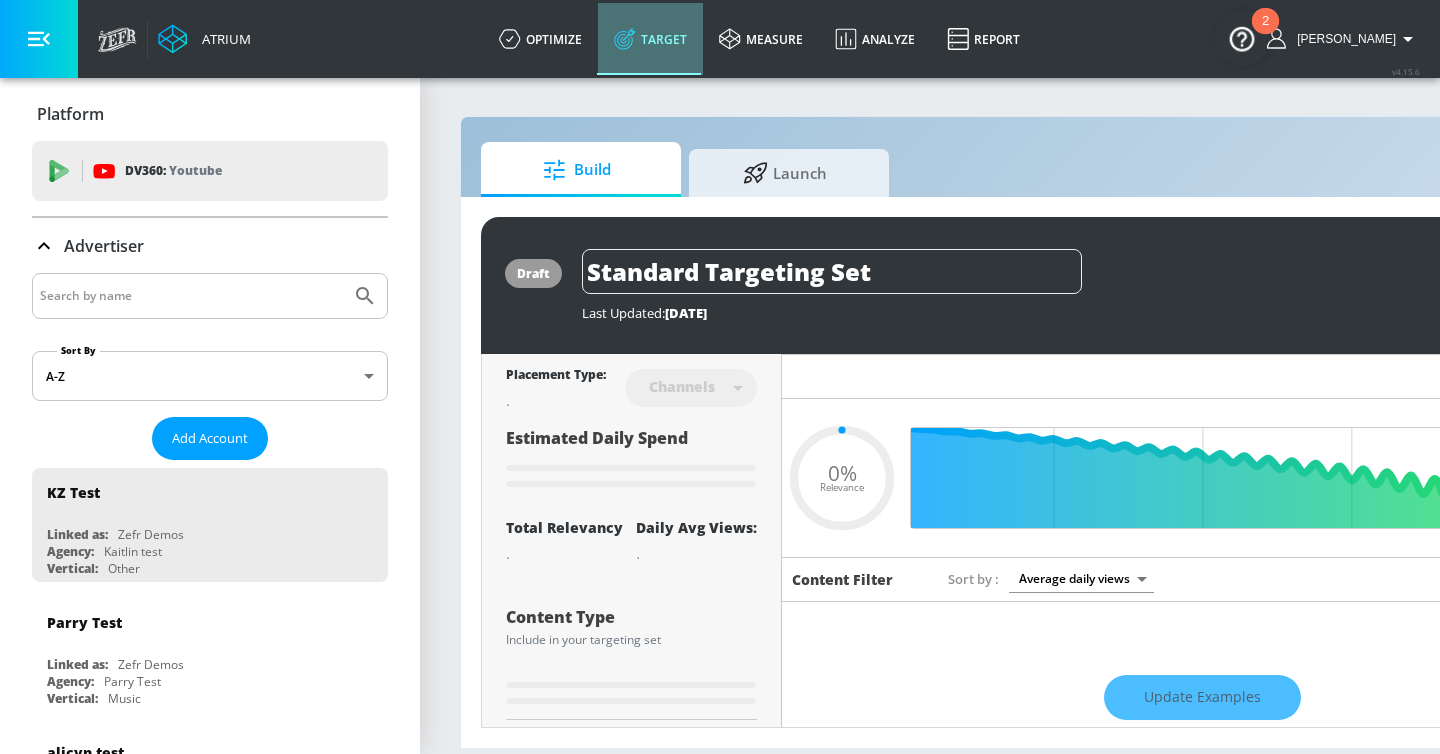 click on "Target" at bounding box center [650, 39] 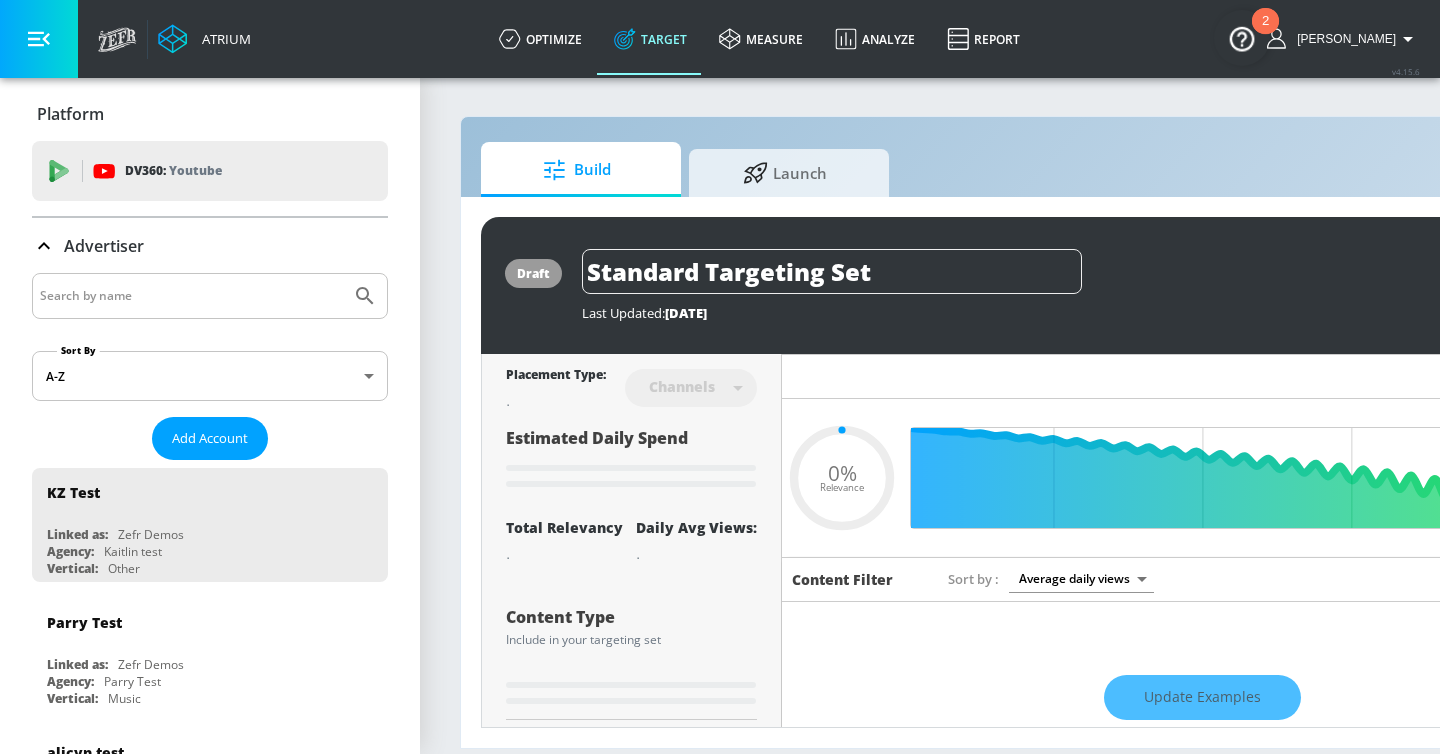 type on "0.6" 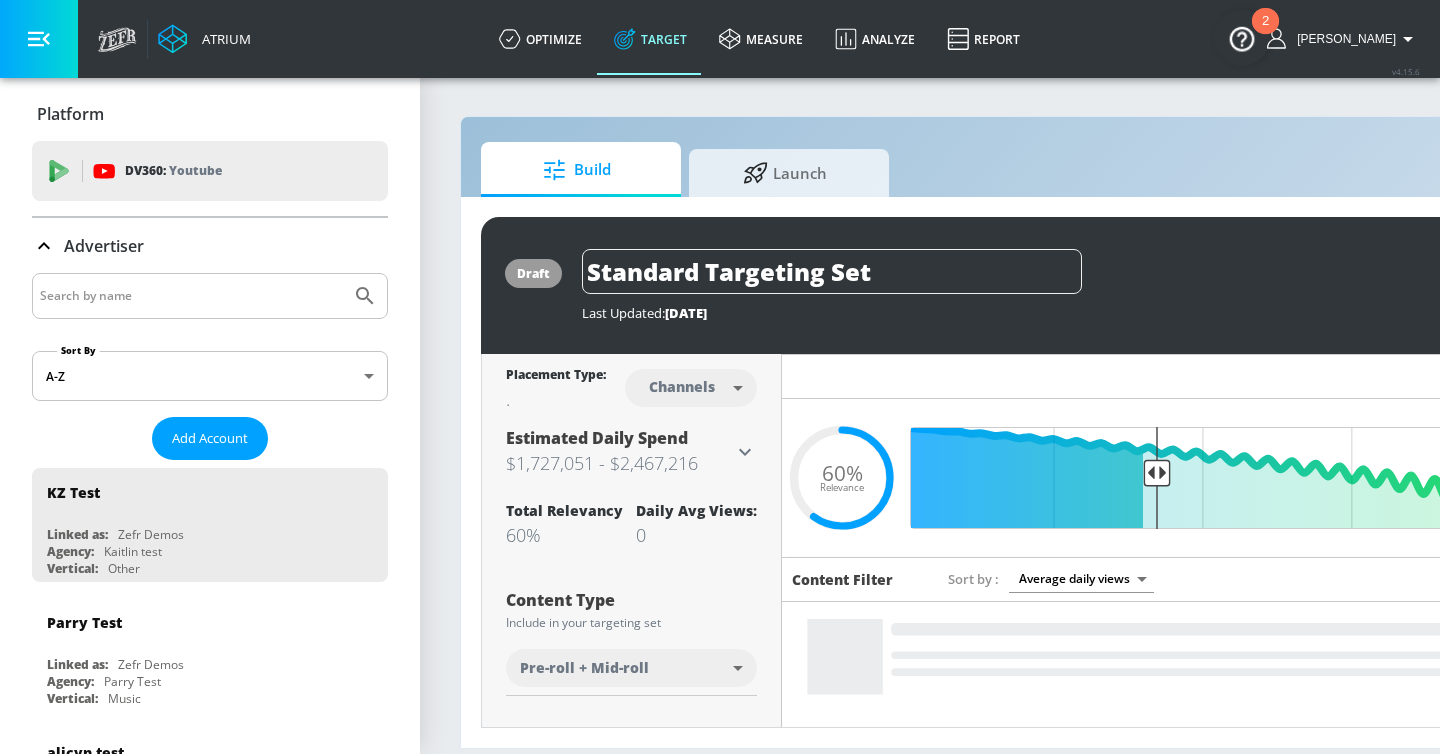 click at bounding box center (210, 296) 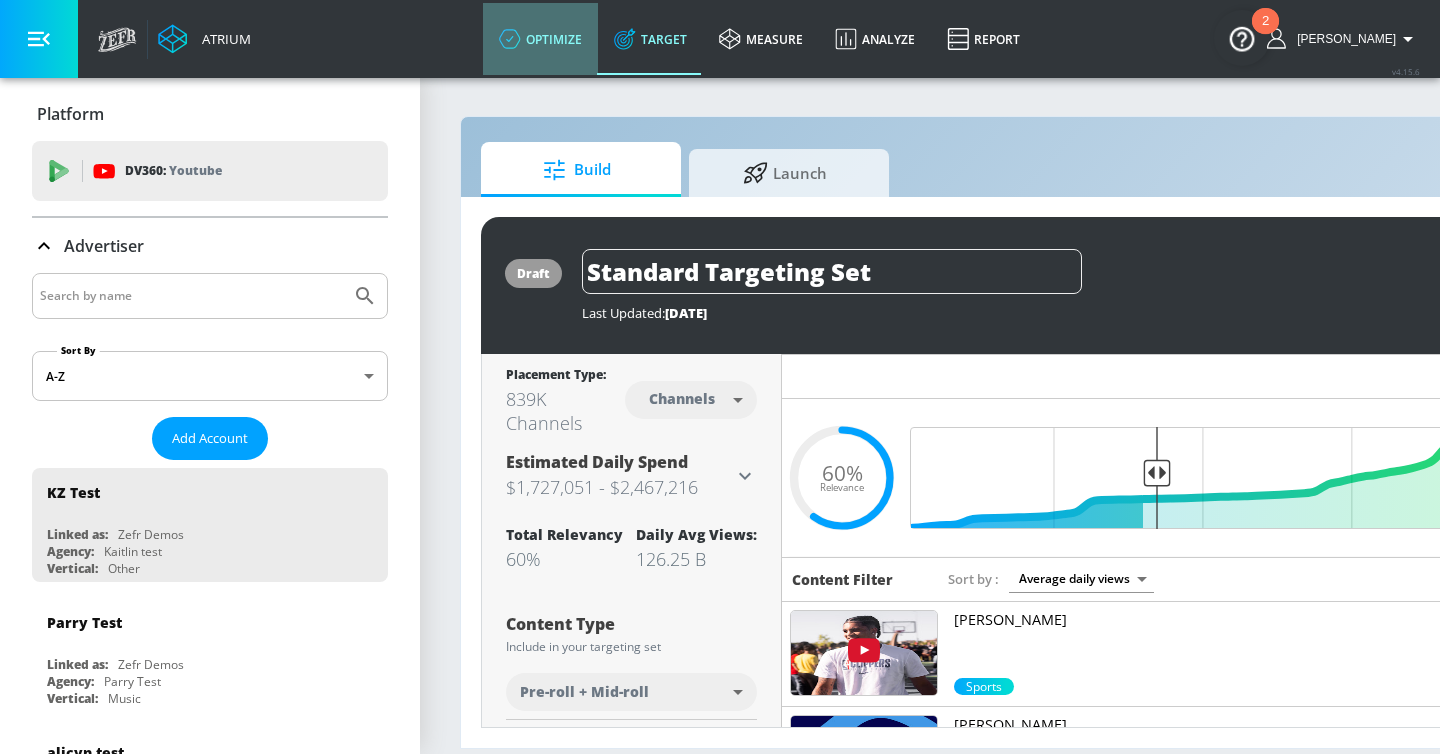 click on "optimize" at bounding box center [540, 39] 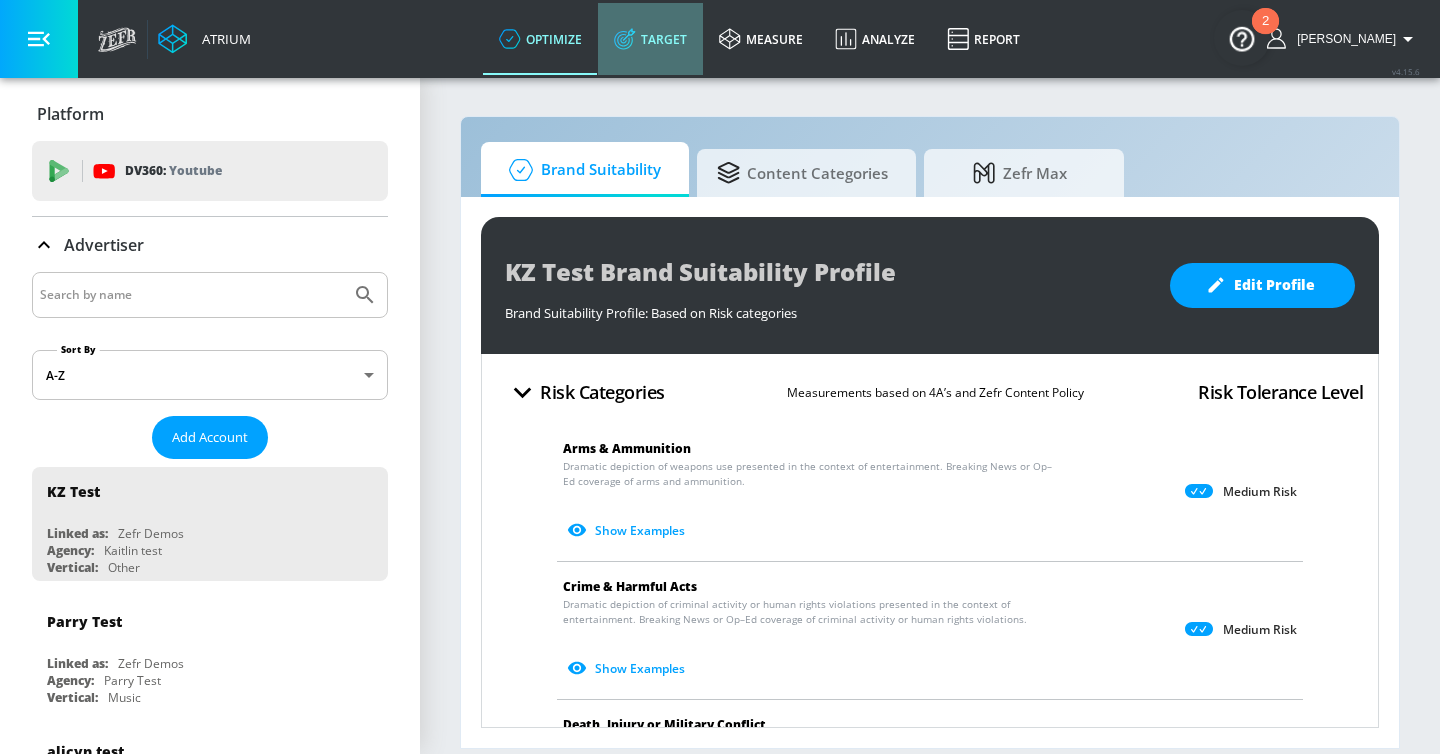 click on "Target" at bounding box center [650, 39] 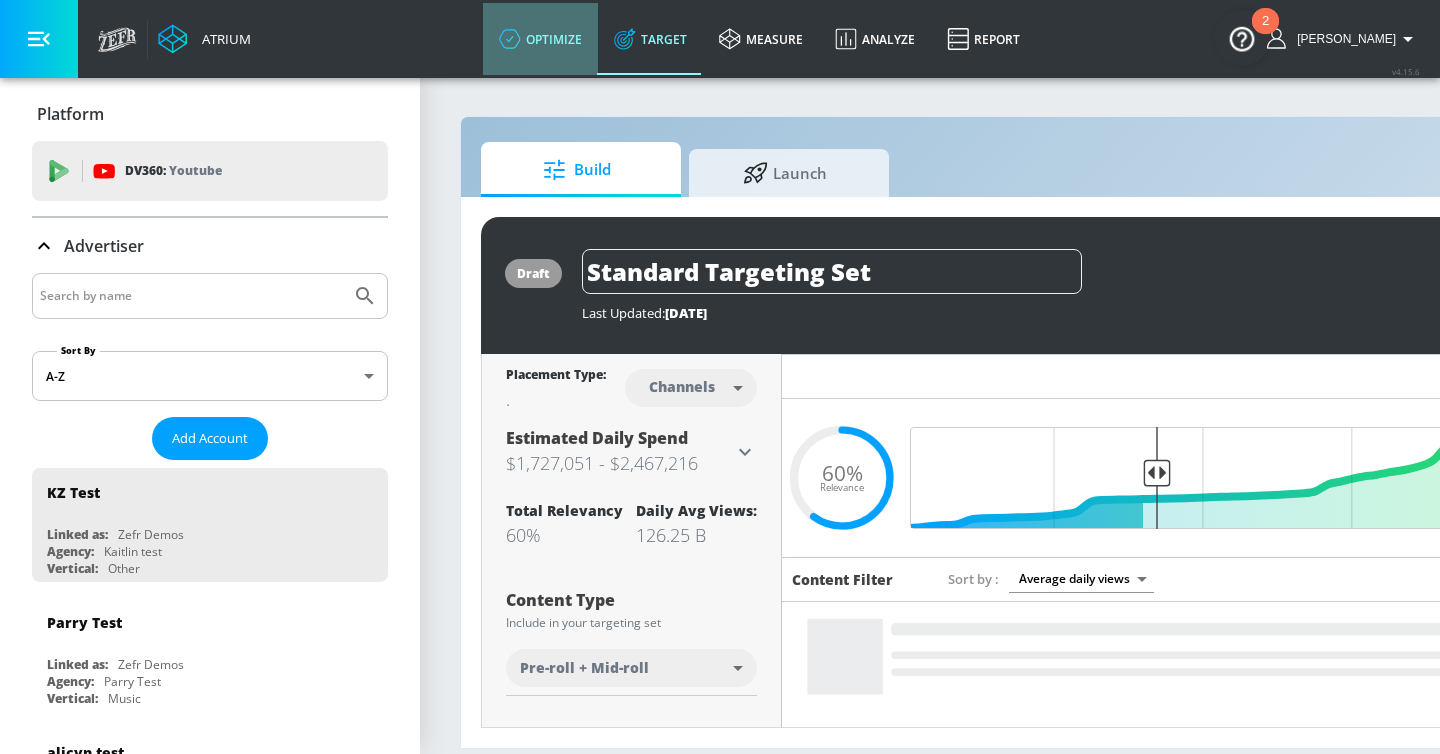 click on "optimize" at bounding box center (540, 39) 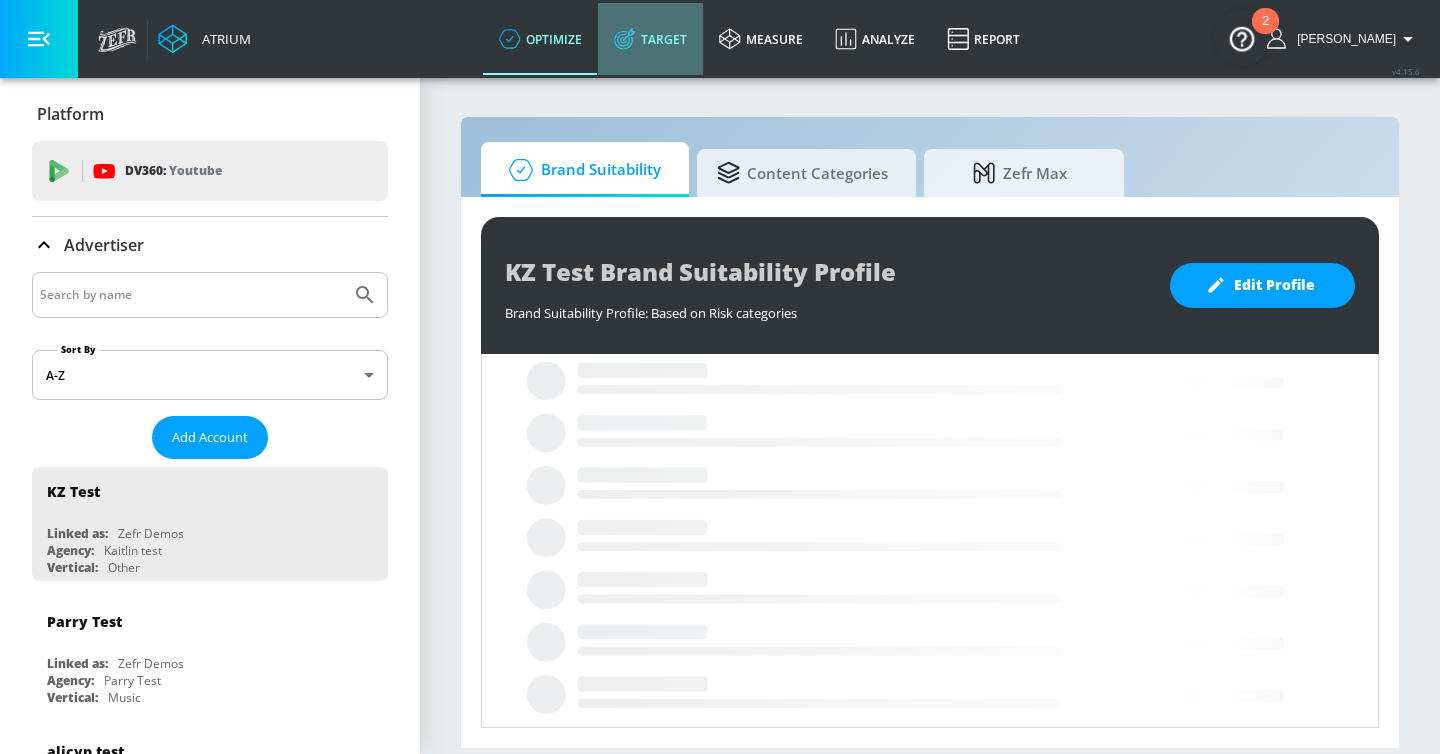 click on "Target" at bounding box center [650, 39] 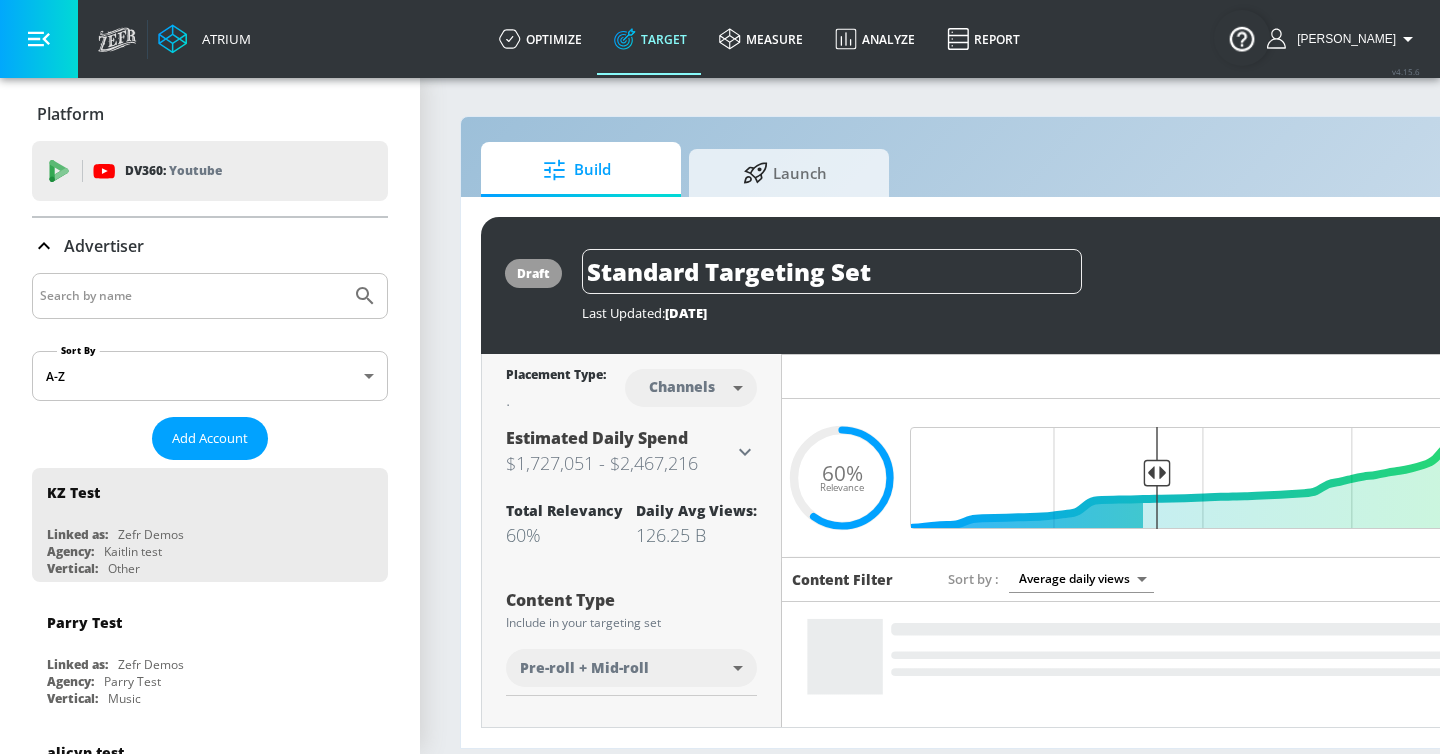 click at bounding box center (210, 296) 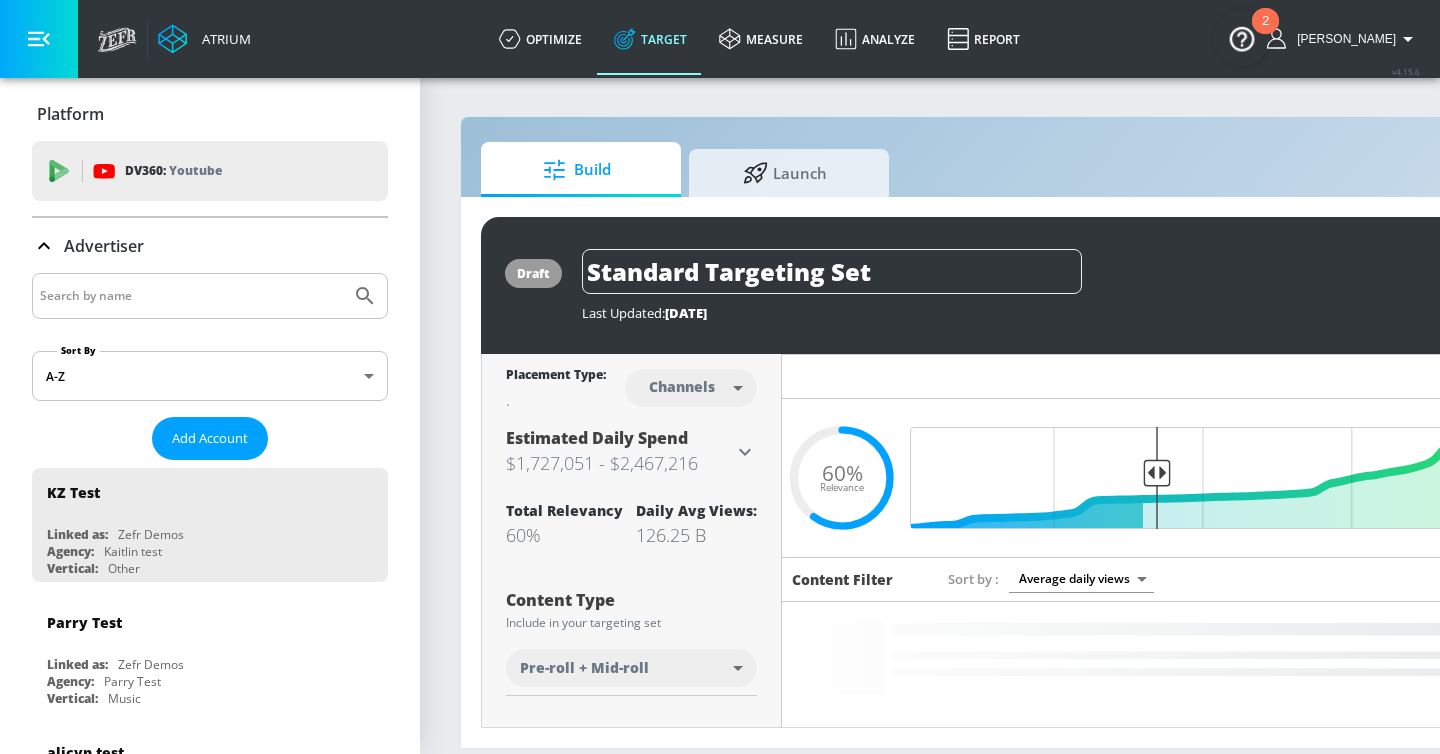 click at bounding box center [191, 296] 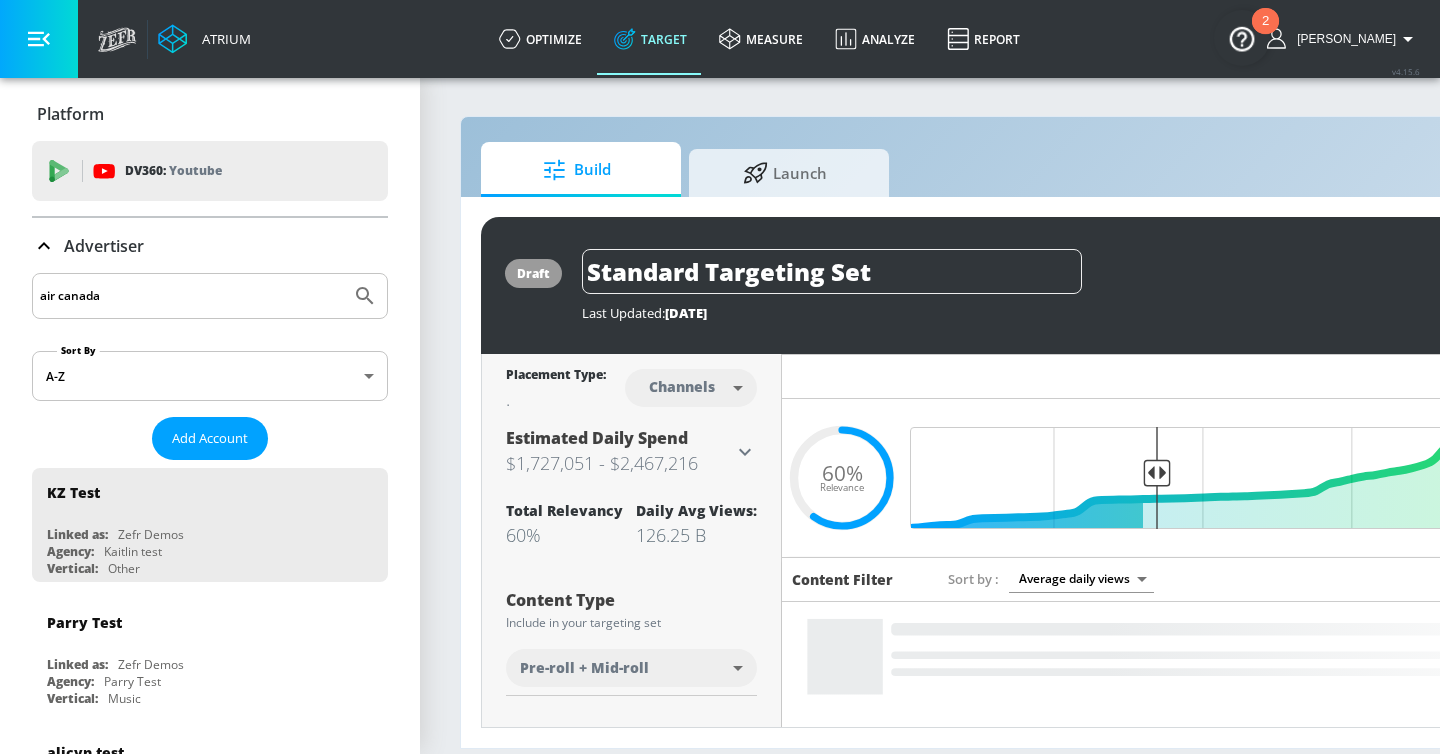 type on "air canada" 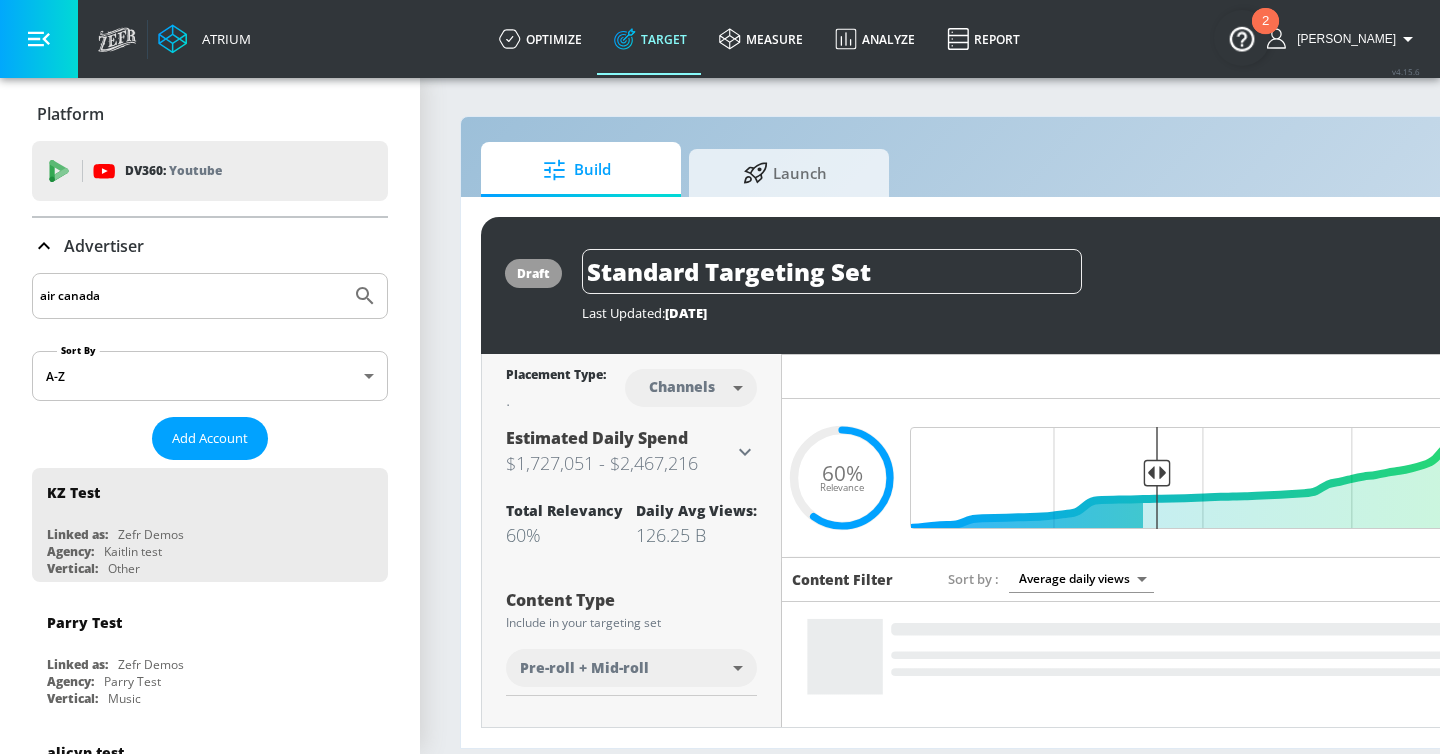 click at bounding box center [365, 296] 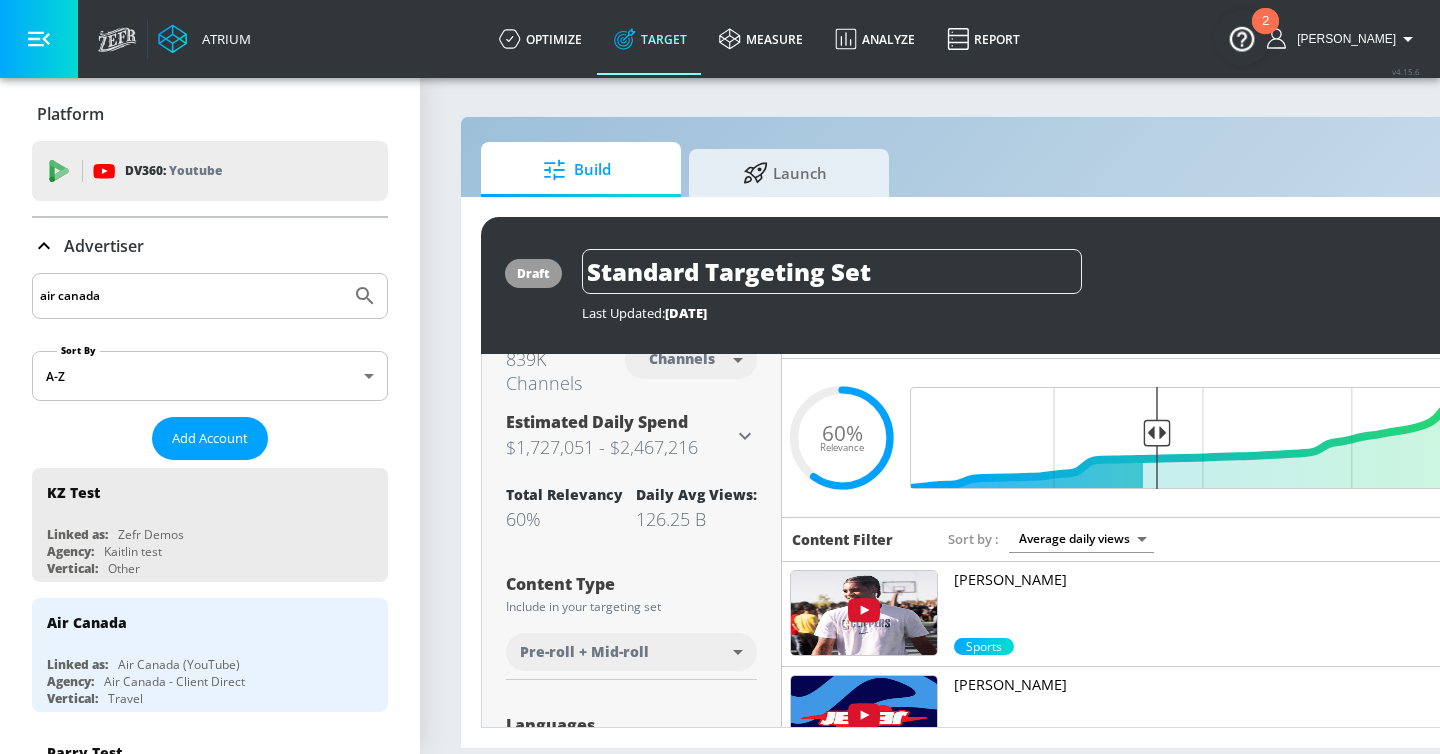 scroll, scrollTop: 0, scrollLeft: 0, axis: both 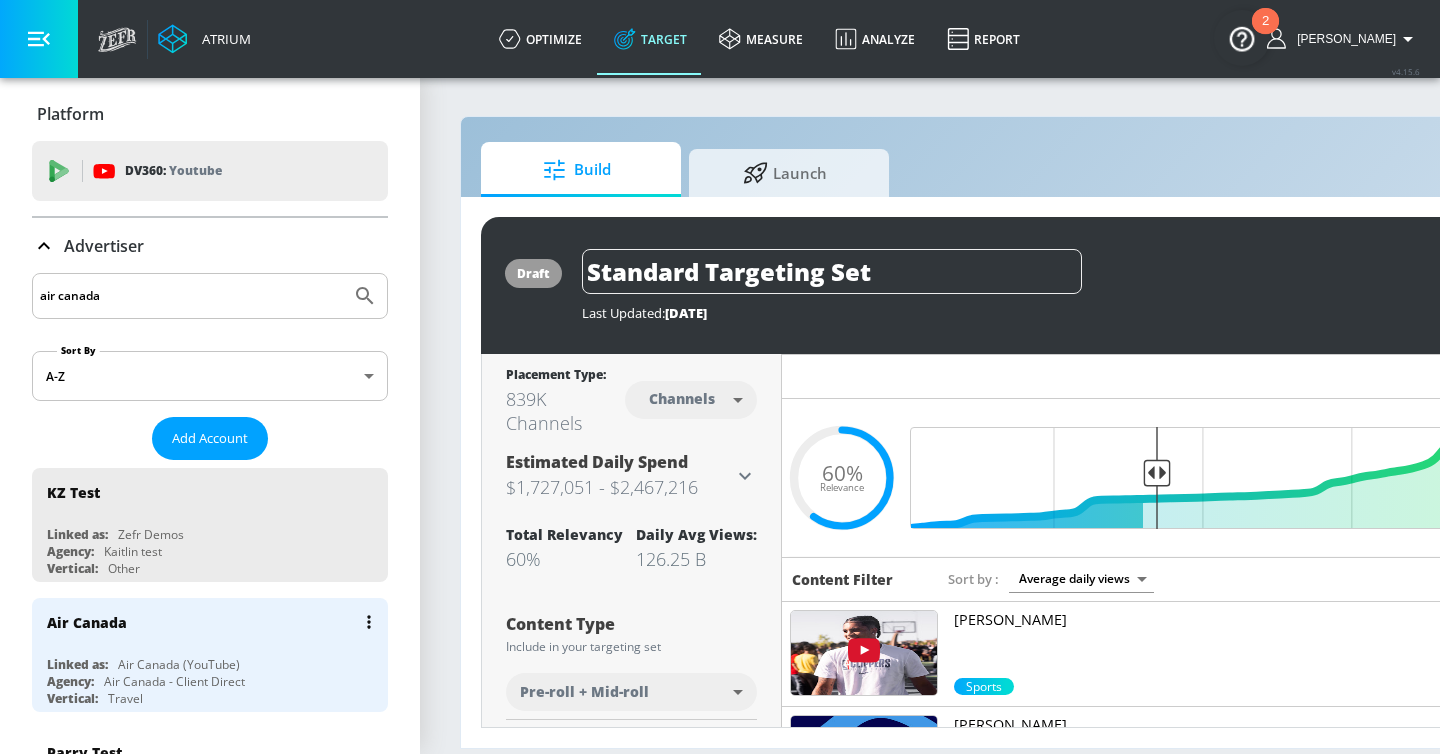 click on "Air Canada" at bounding box center (215, 622) 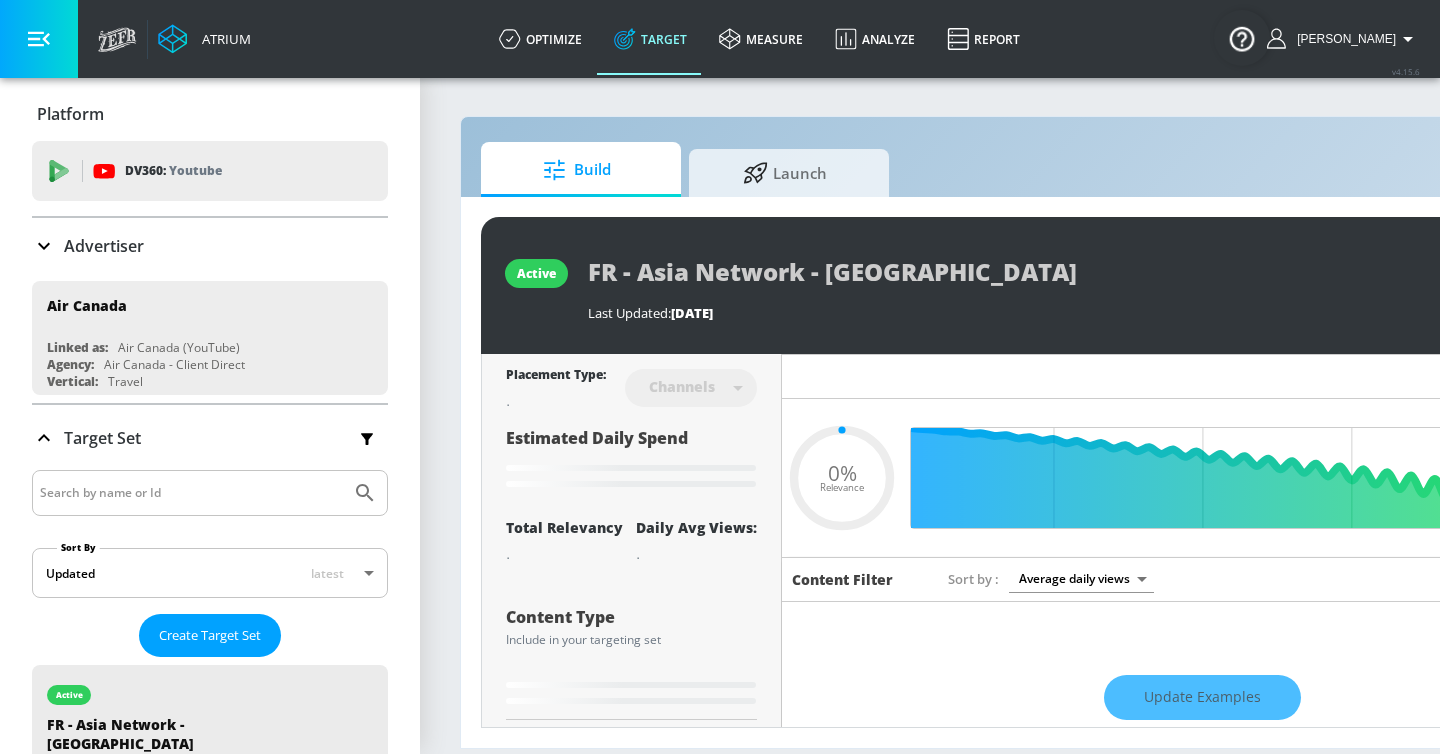 type on "0.05" 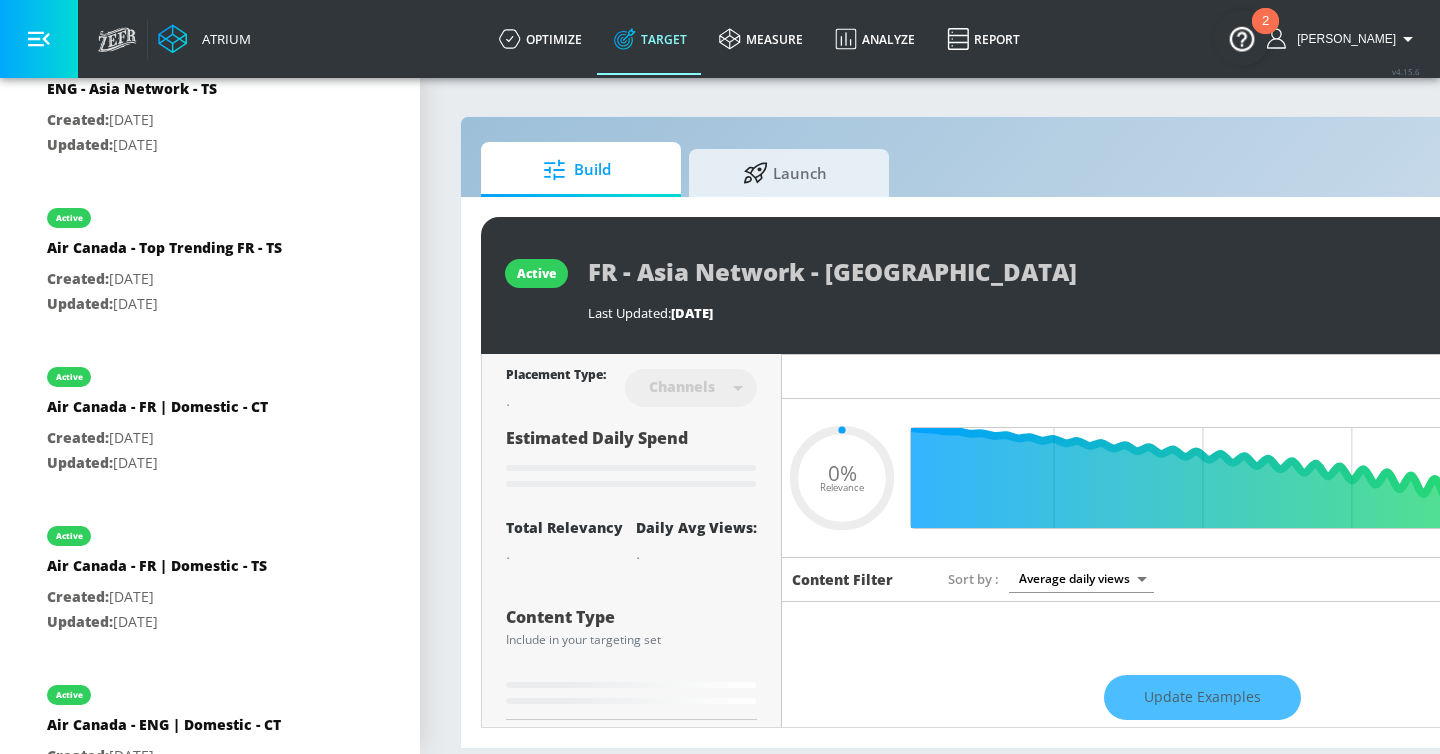 scroll, scrollTop: 1155, scrollLeft: 0, axis: vertical 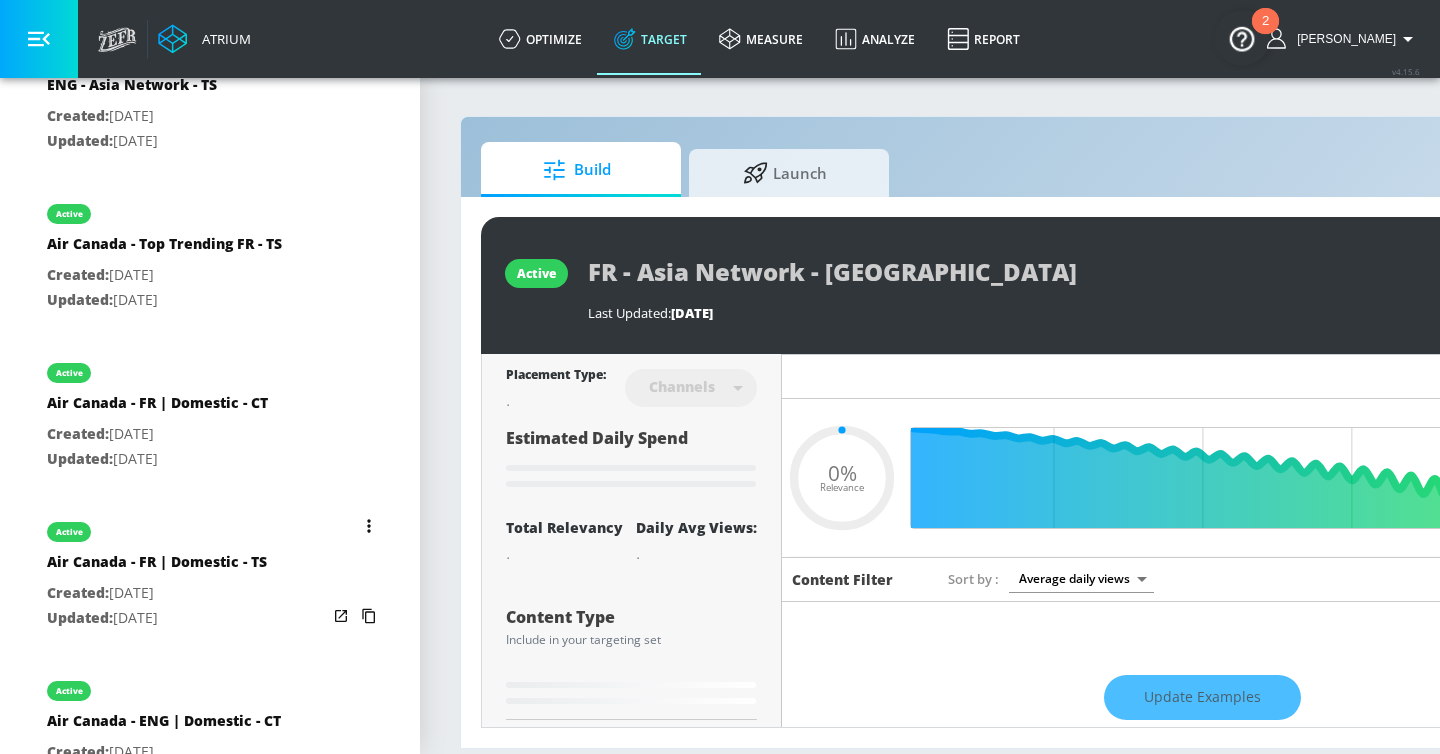 click on "Air Canada - FR | Domestic - TS" at bounding box center [157, 566] 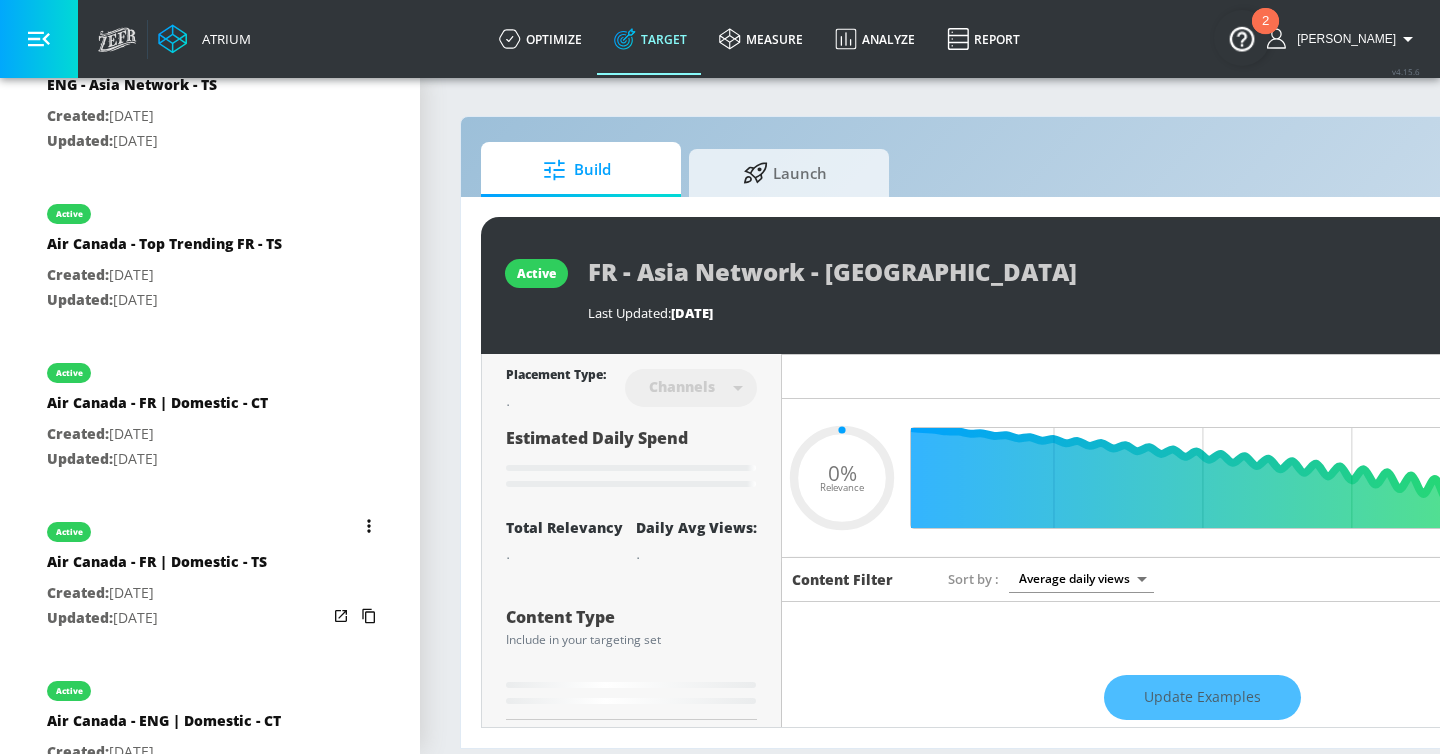 type on "Air Canada - FR | Domestic - TS" 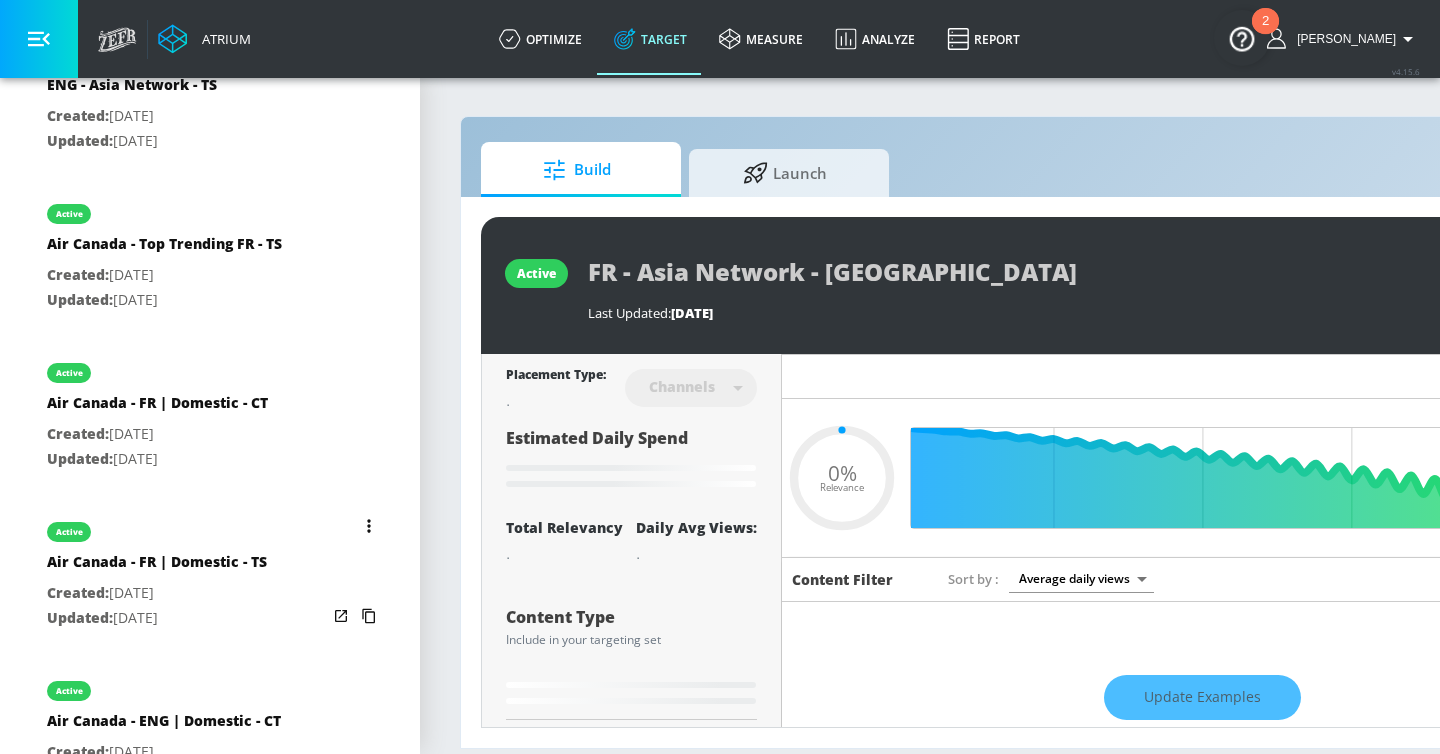 type on "videos" 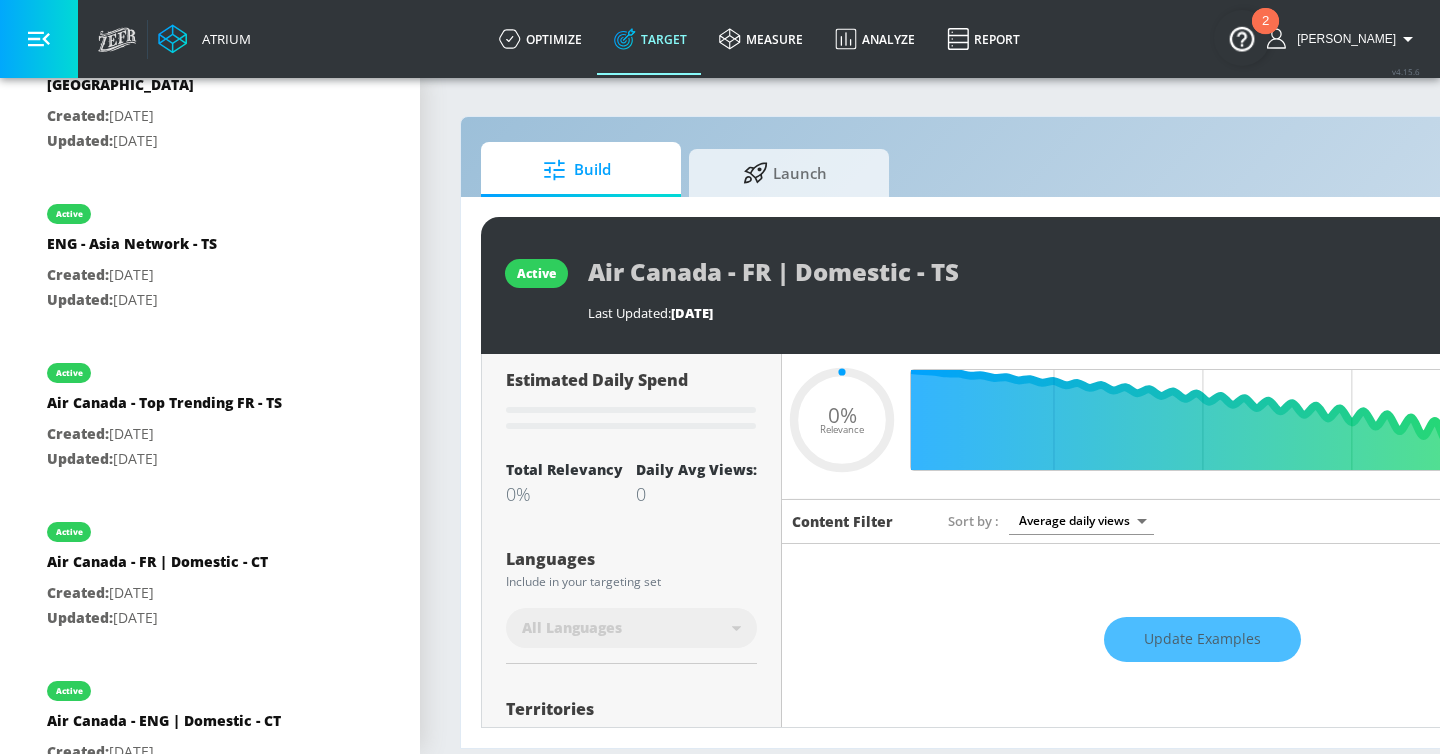scroll, scrollTop: 57, scrollLeft: 0, axis: vertical 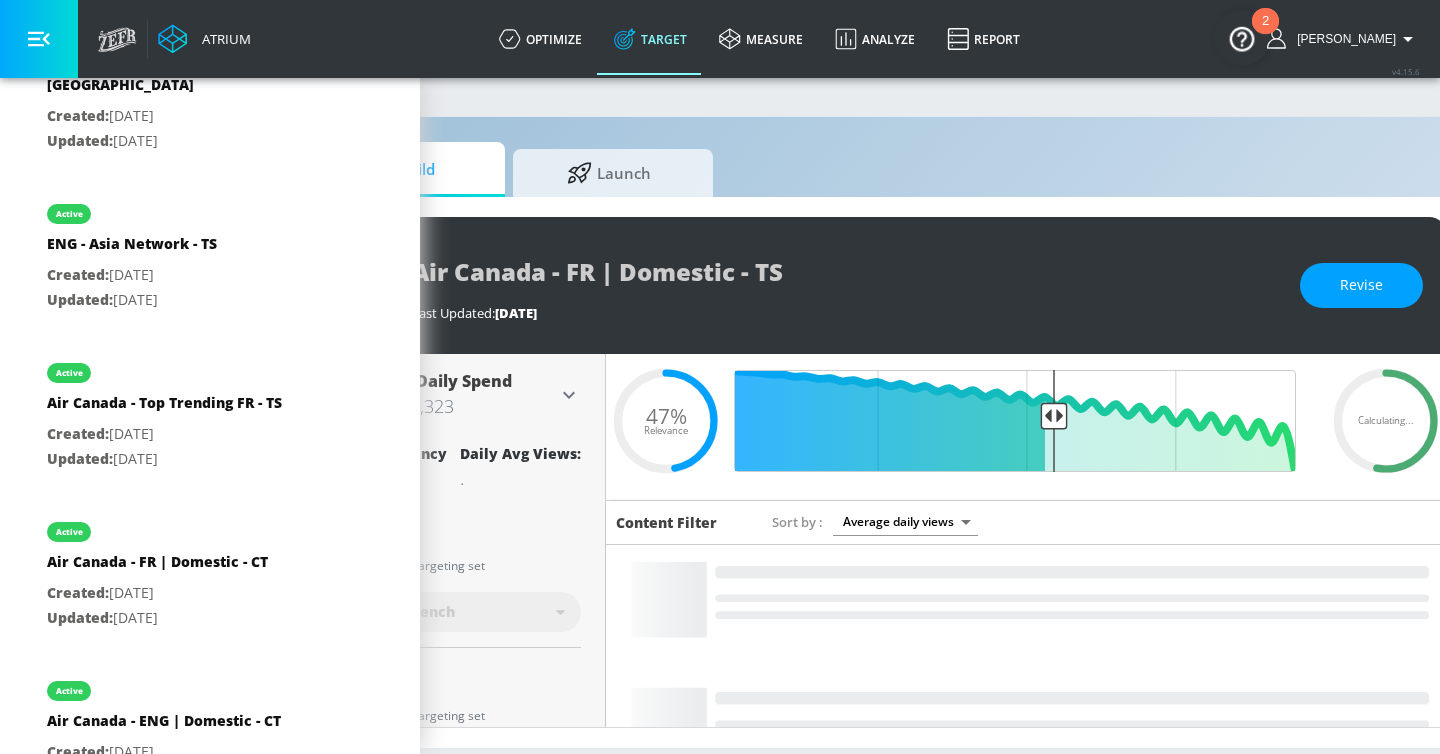click on "active Air Canada - FR | Domestic - TS Last Updated:  [DATE] Revise" at bounding box center [876, 285] 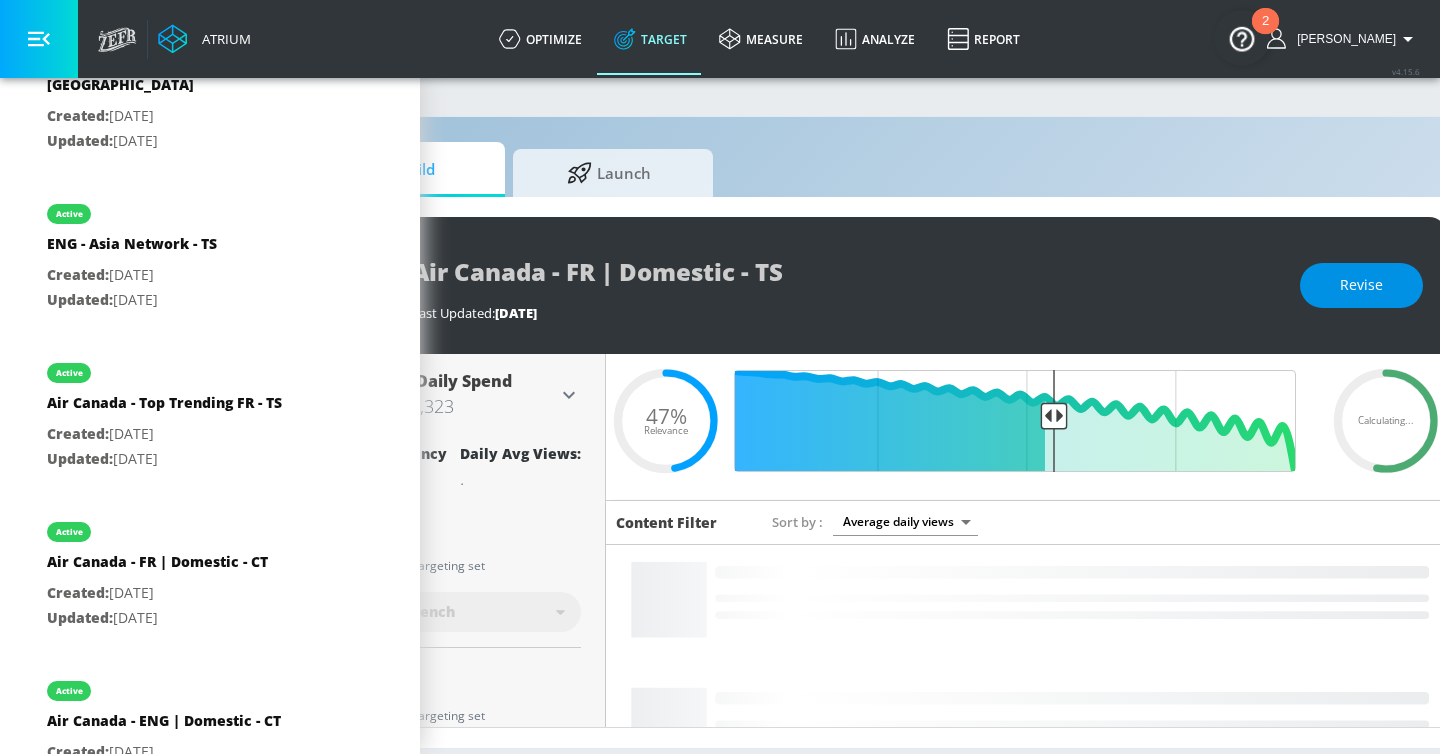 click on "Revise" at bounding box center (1361, 285) 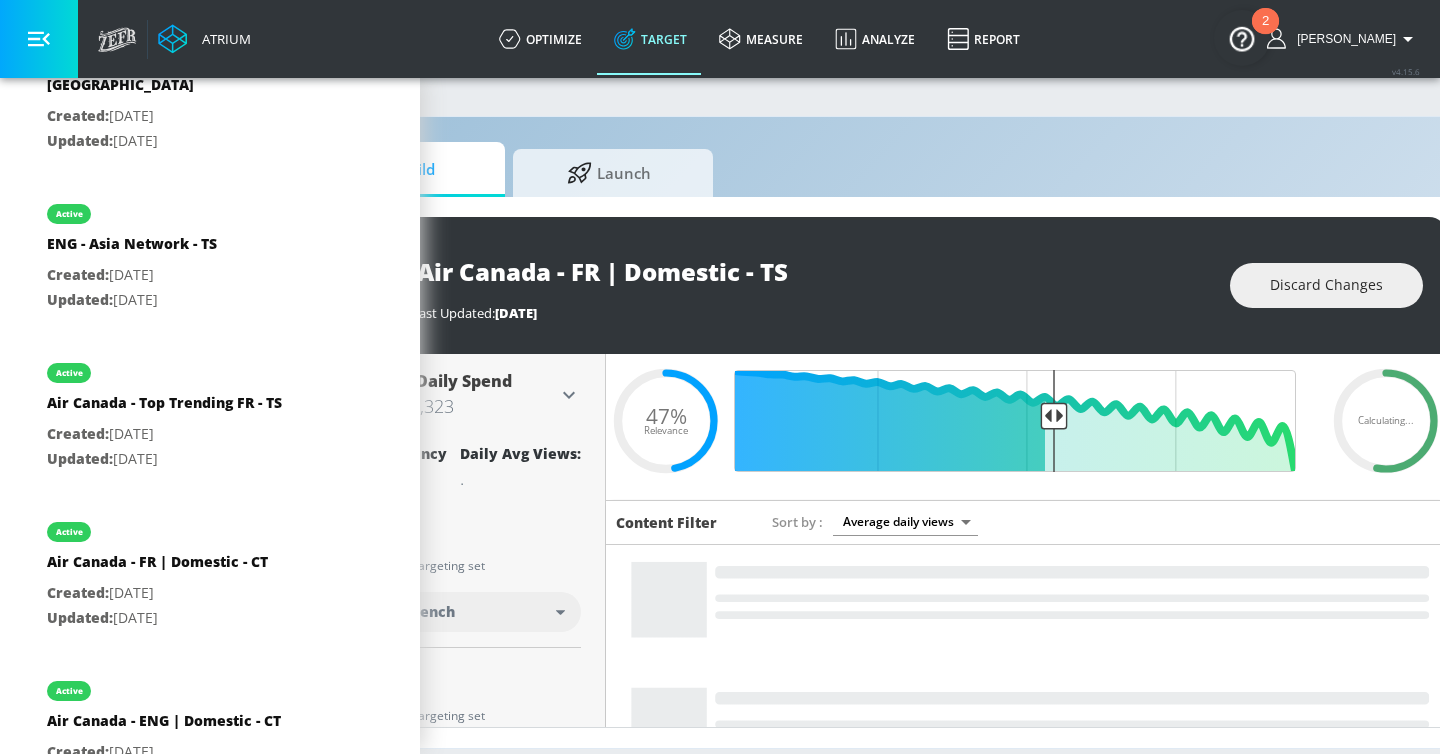 scroll, scrollTop: 0, scrollLeft: 0, axis: both 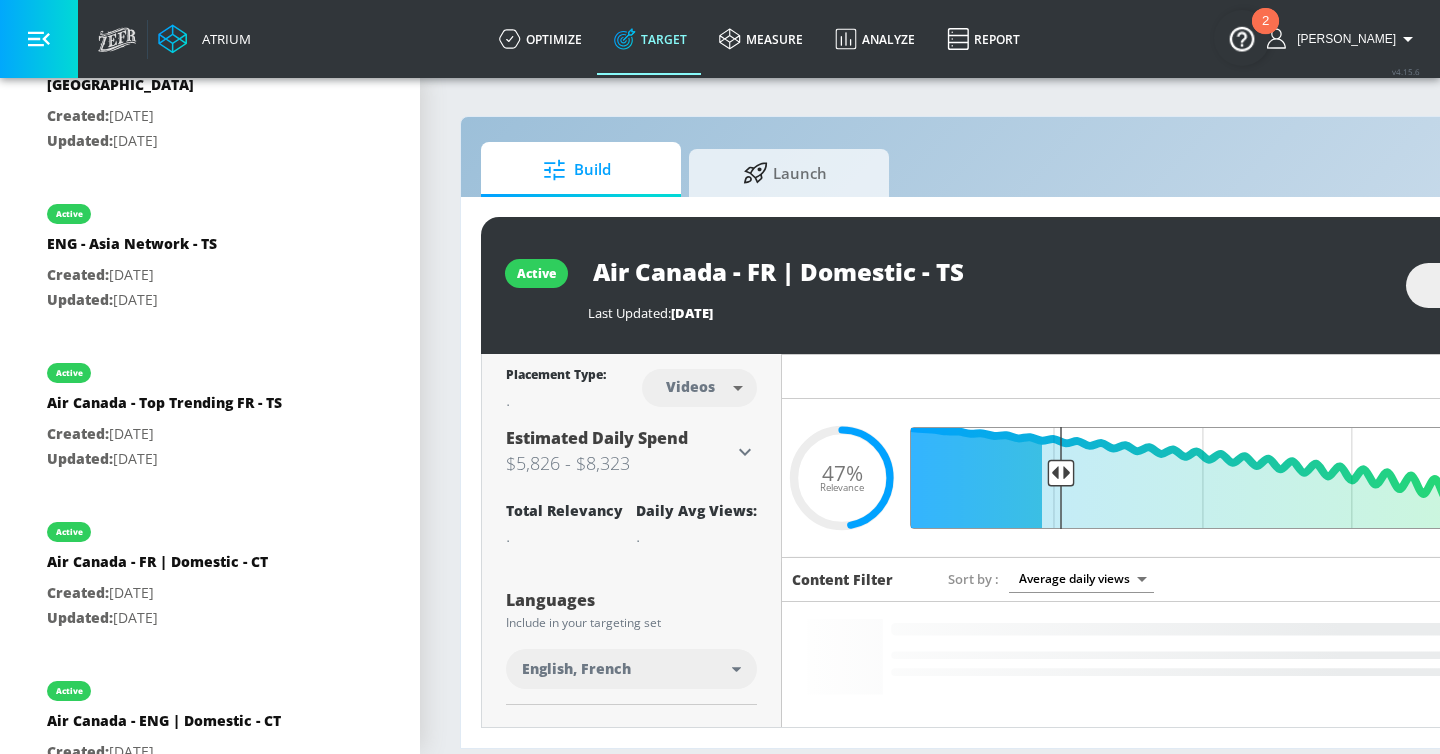 drag, startPoint x: 1227, startPoint y: 472, endPoint x: 1059, endPoint y: 476, distance: 168.0476 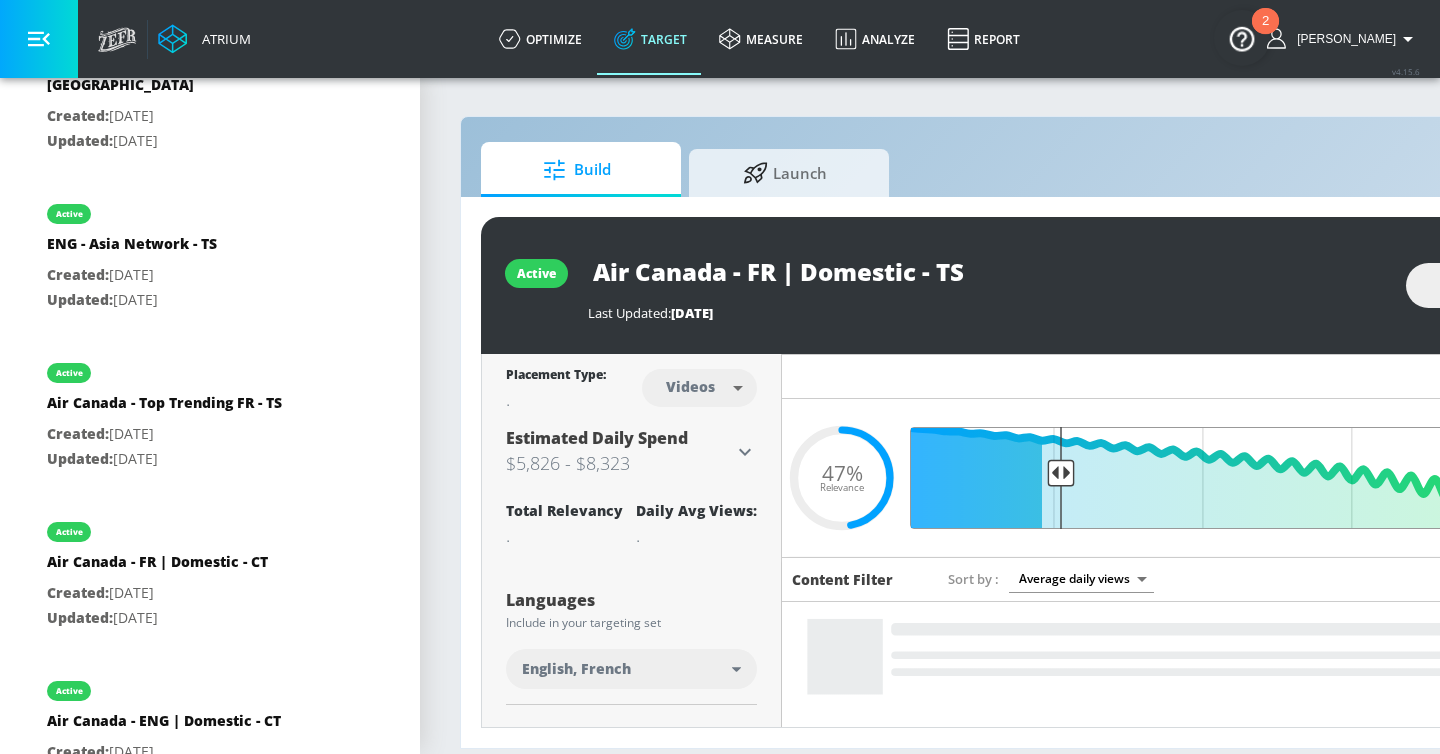 type on "0.77" 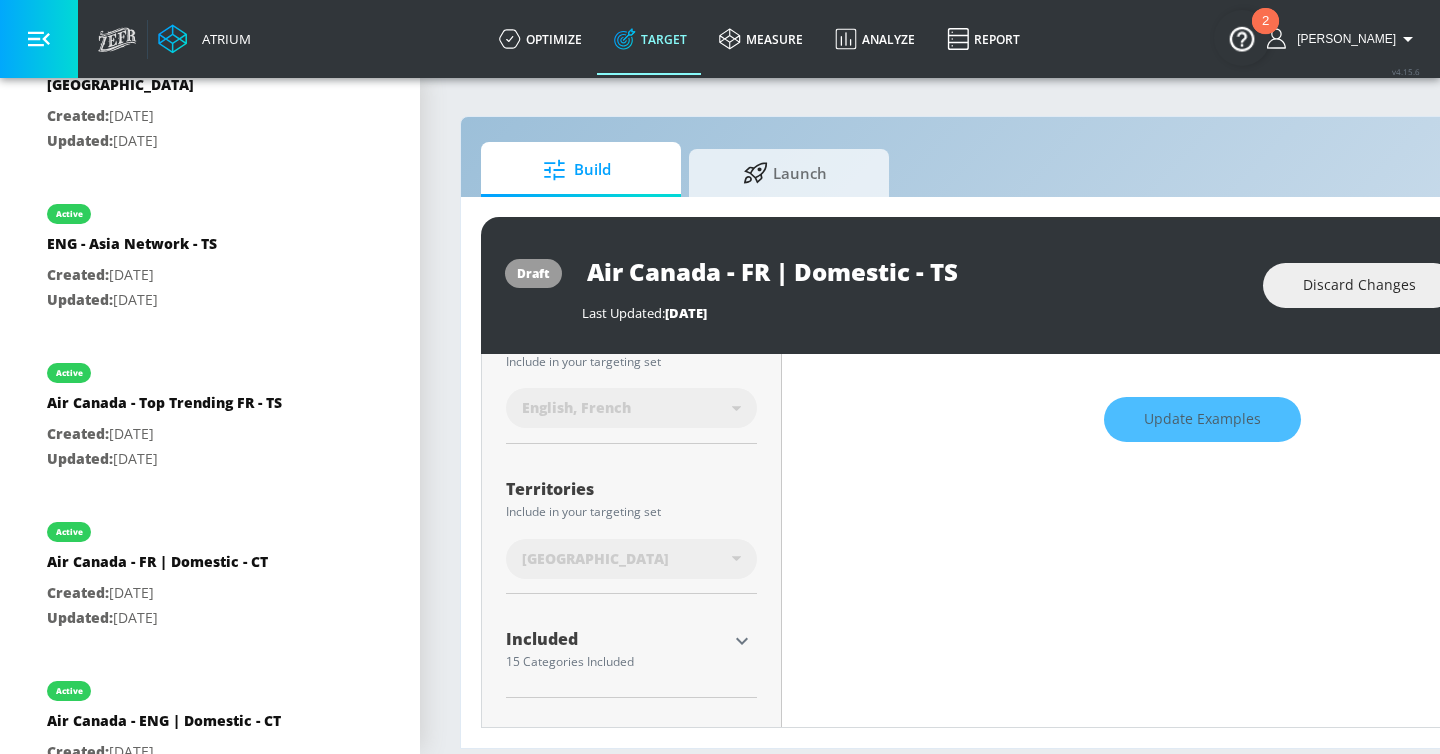 scroll, scrollTop: 369, scrollLeft: 0, axis: vertical 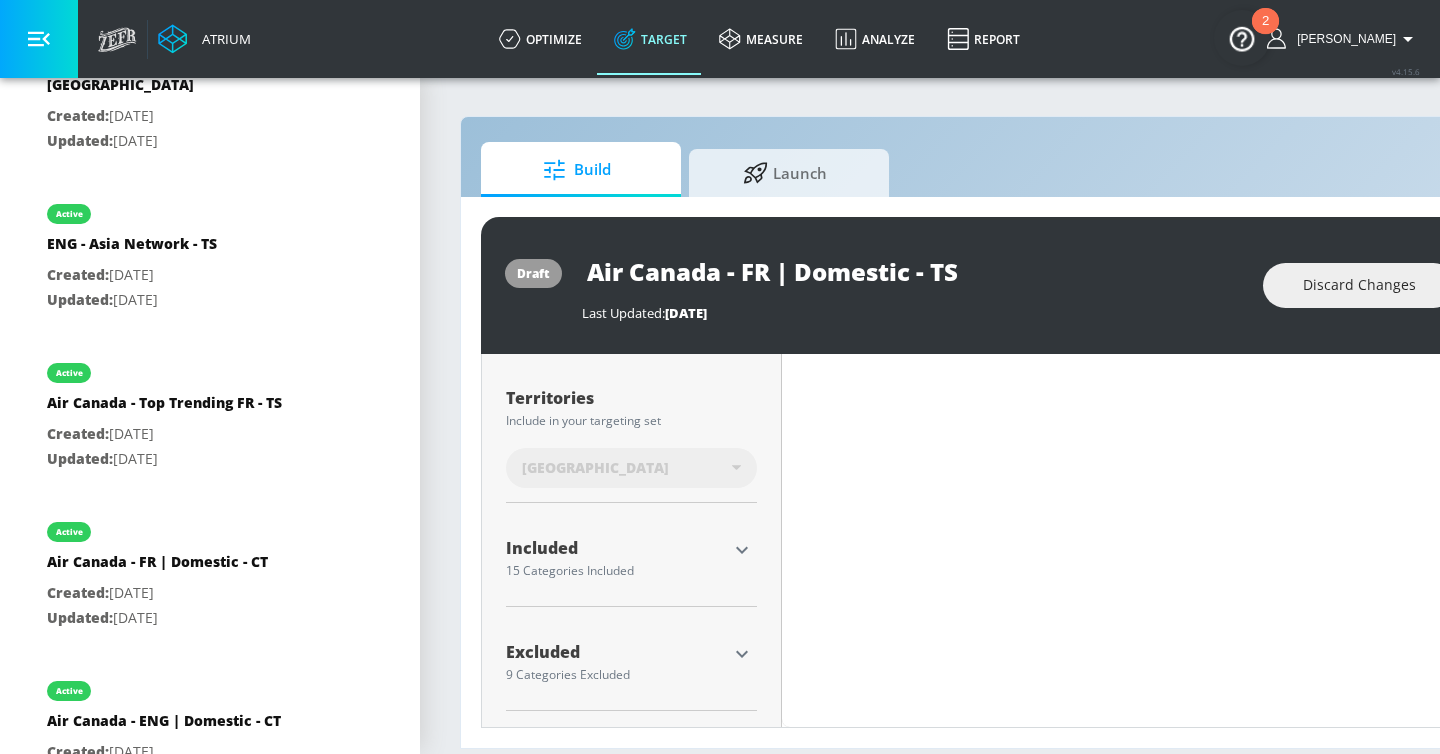 click 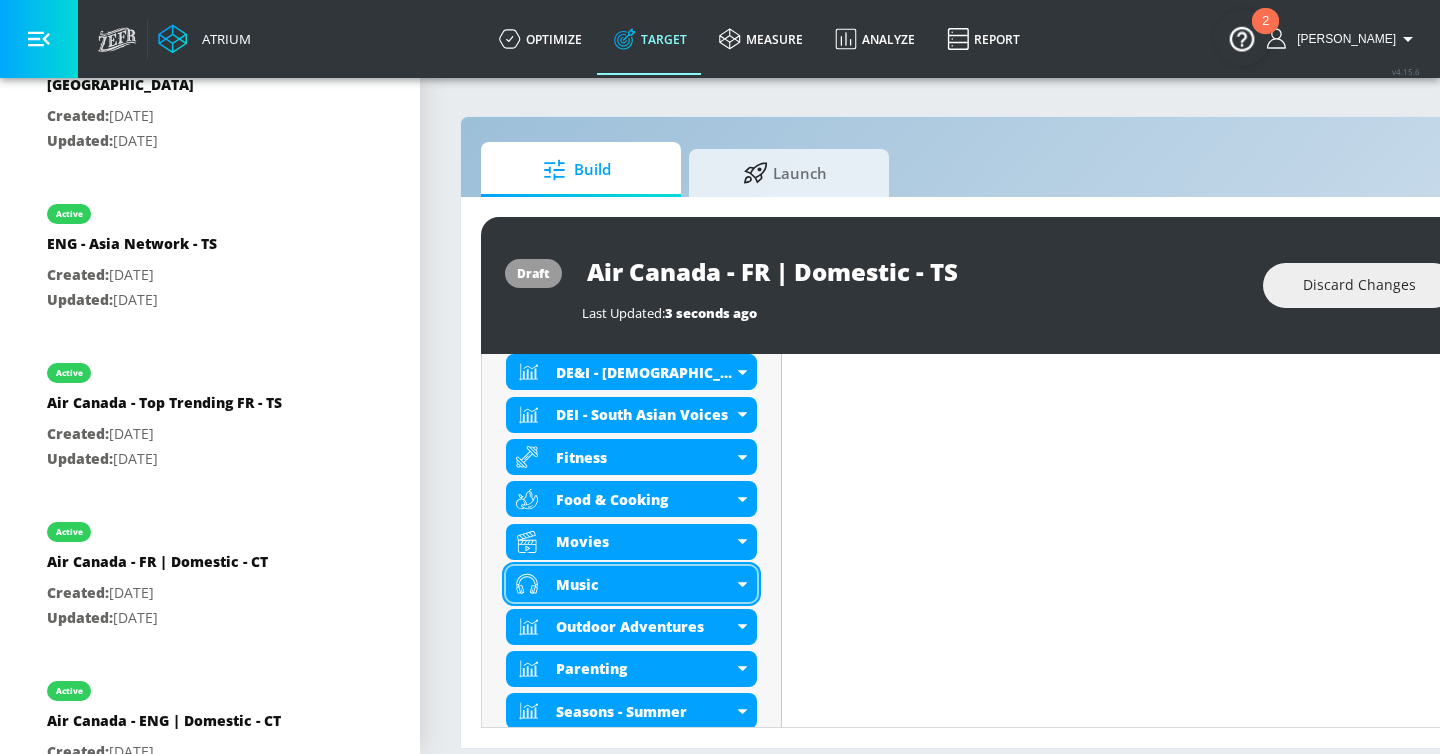 scroll, scrollTop: 721, scrollLeft: 0, axis: vertical 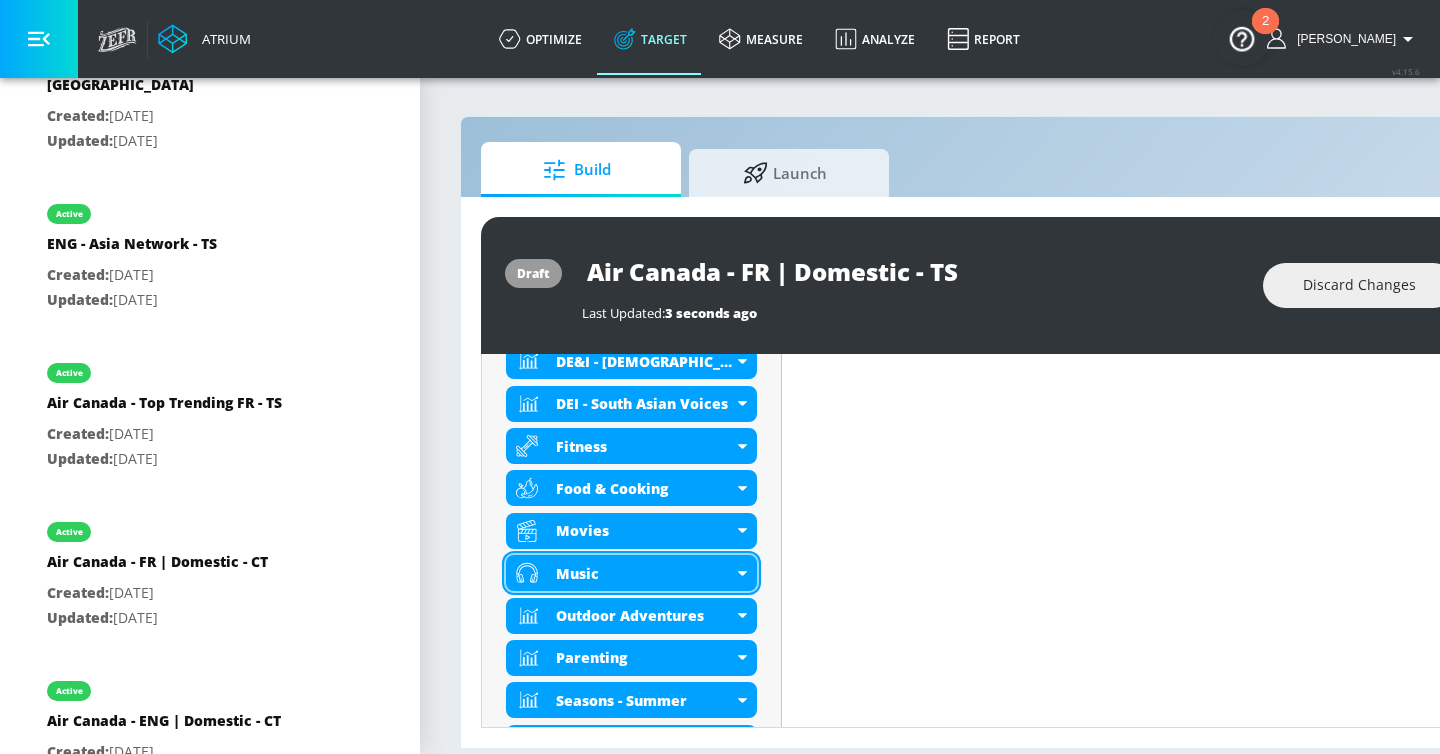 click on "Music" at bounding box center [631, 573] 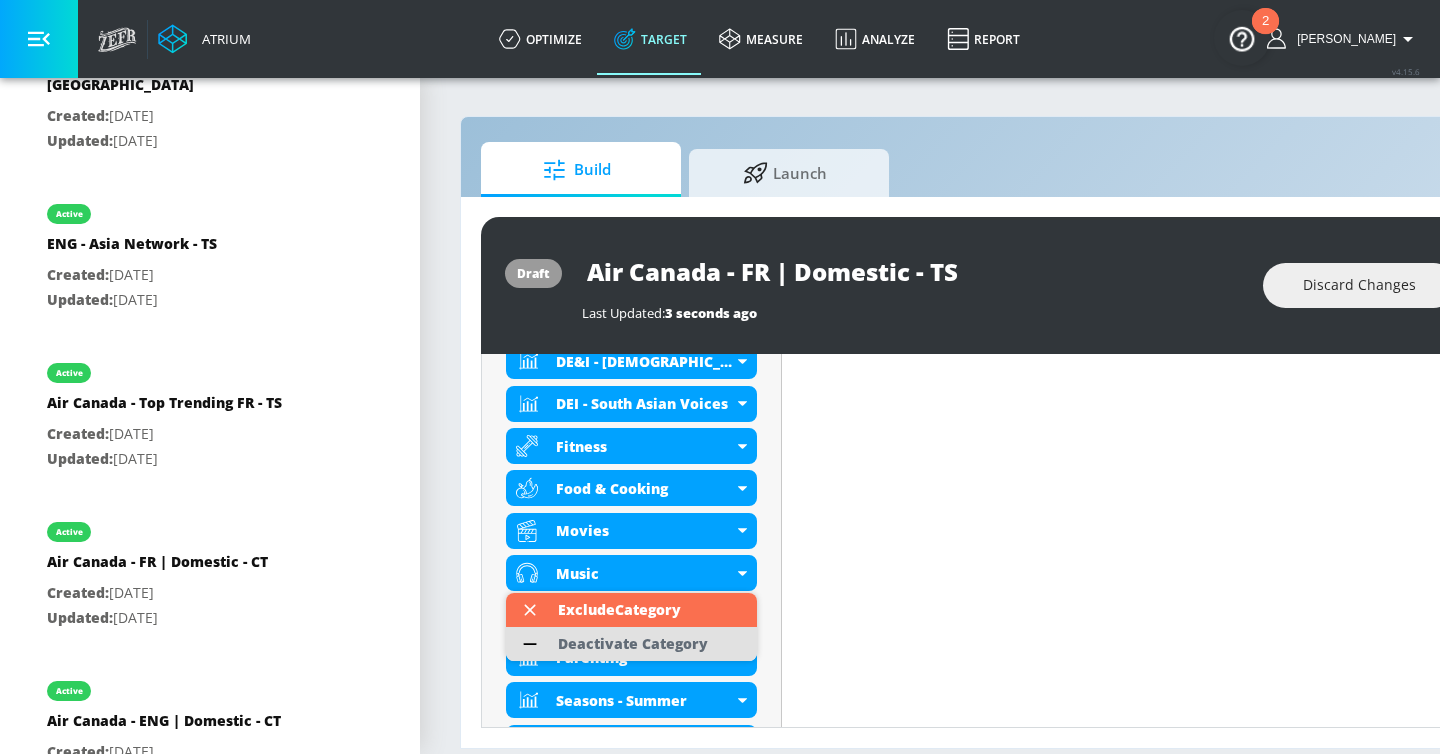 click on "Deactivate Category" at bounding box center [633, 644] 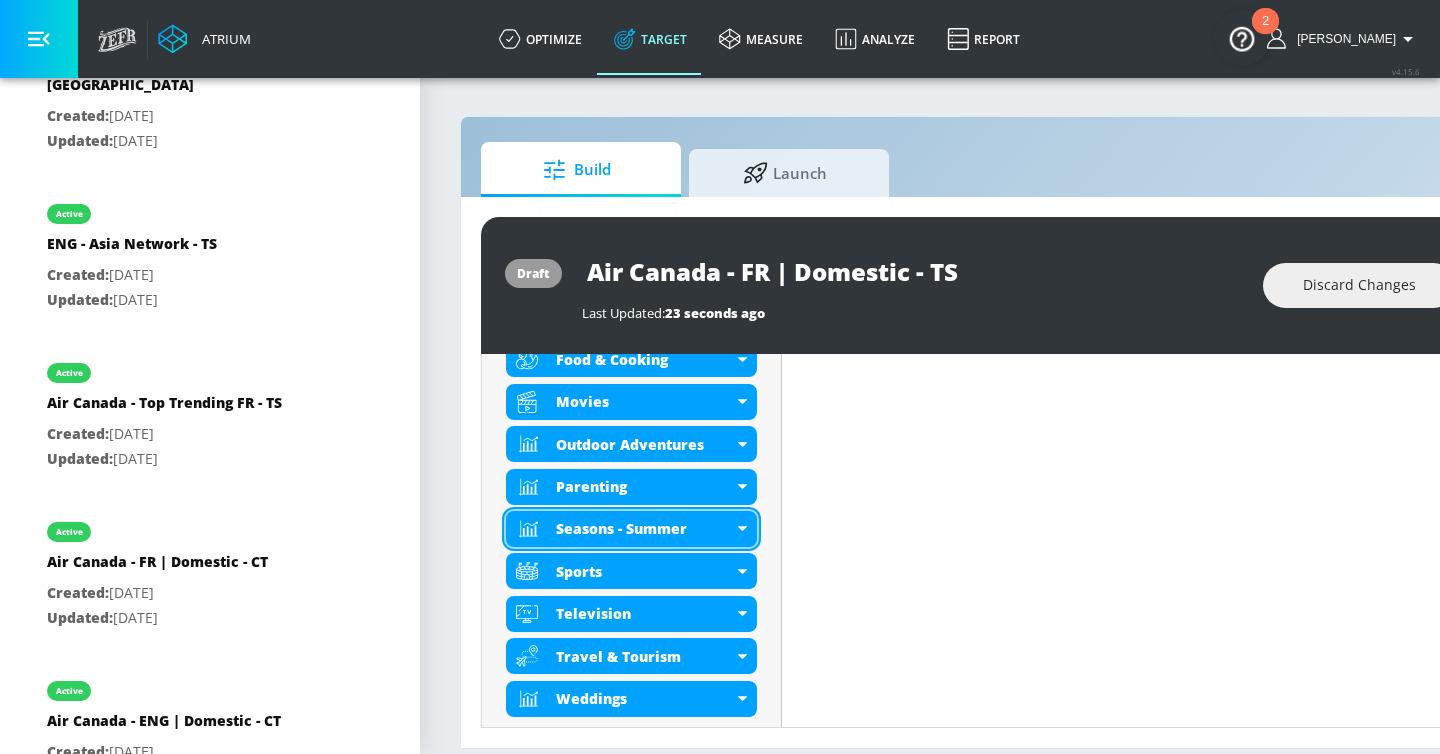 scroll, scrollTop: 847, scrollLeft: 0, axis: vertical 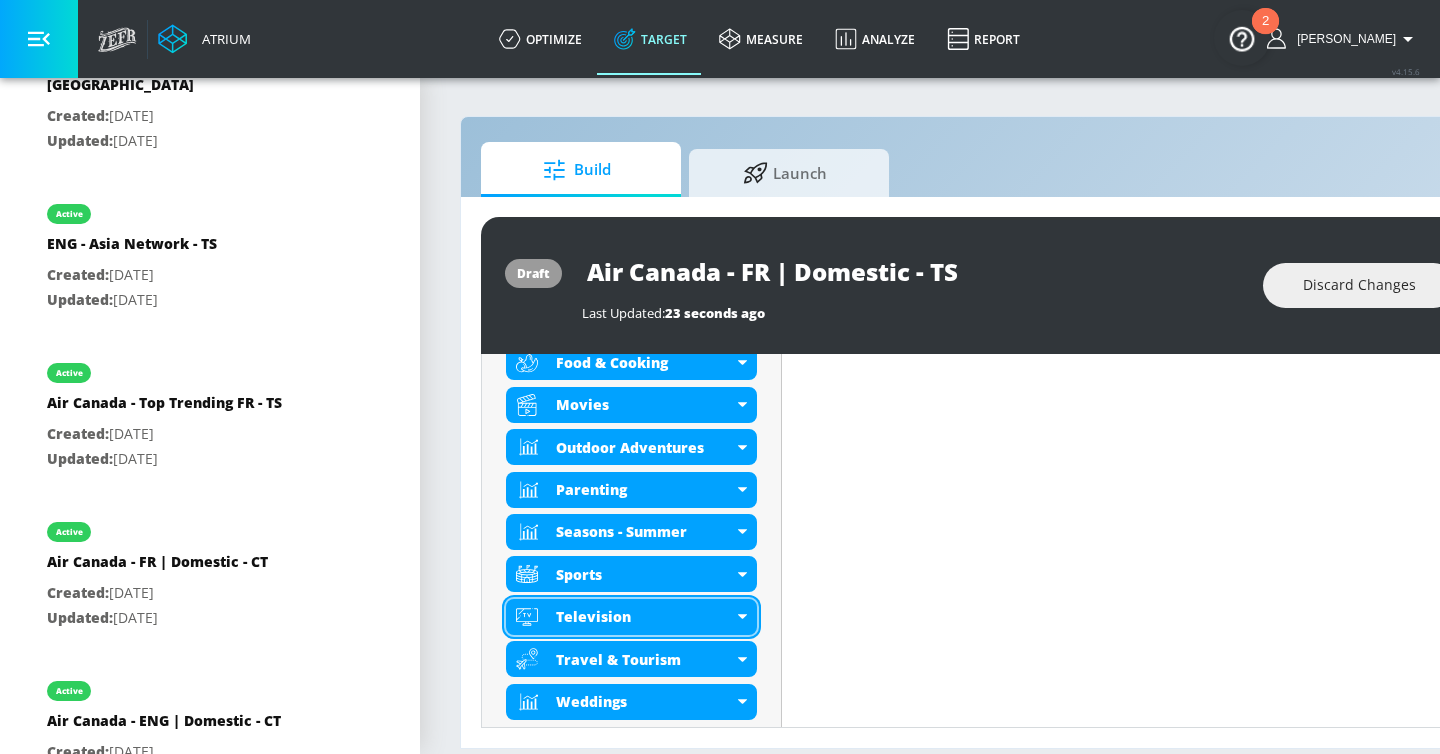 click 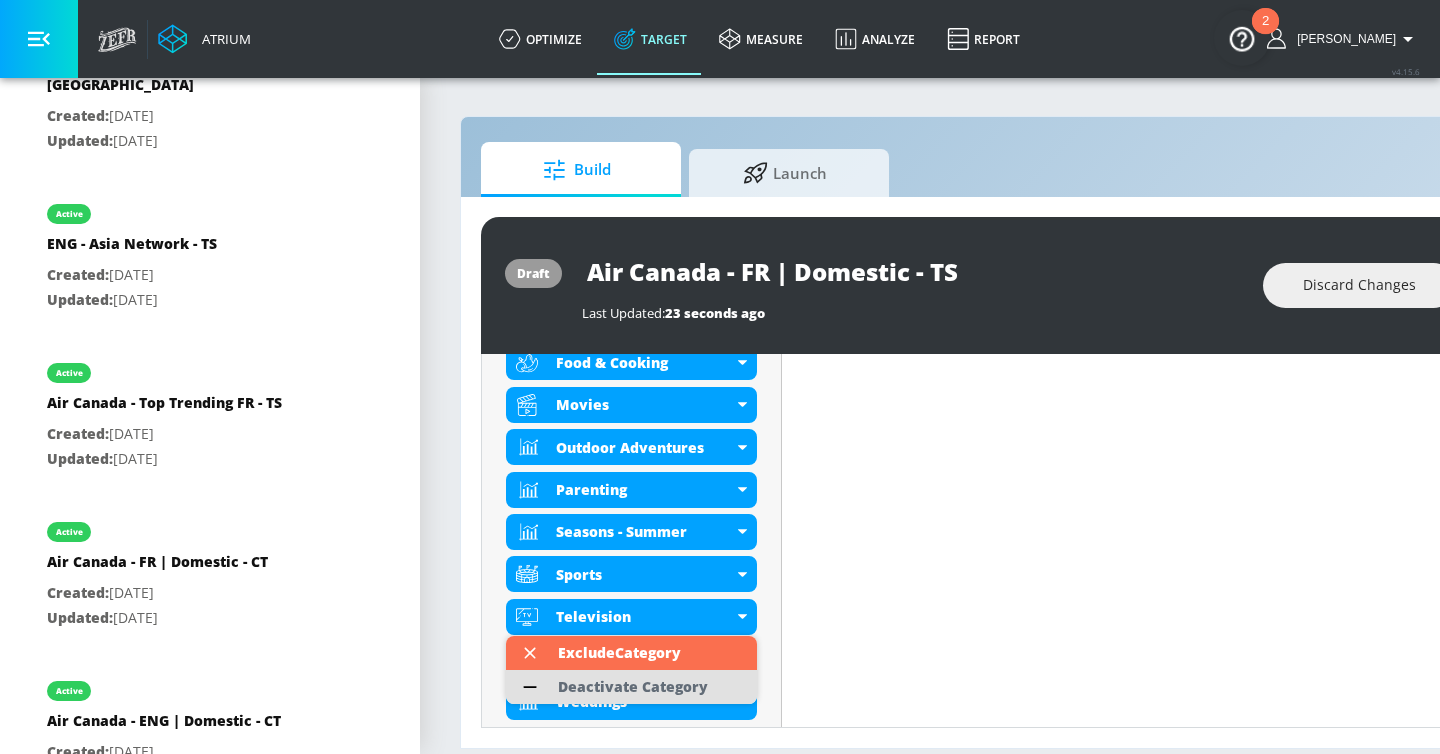 click on "Deactivate Category" at bounding box center (633, 687) 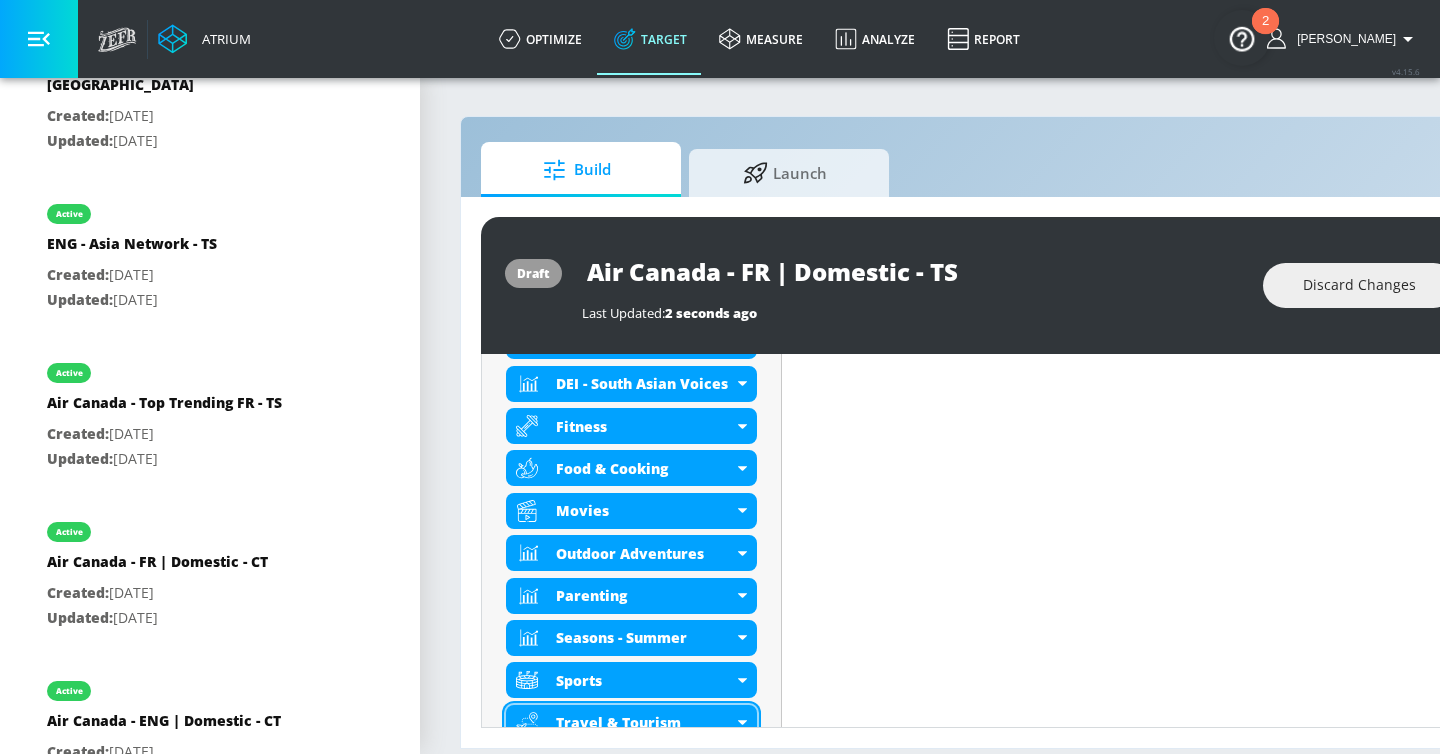 scroll, scrollTop: 732, scrollLeft: 0, axis: vertical 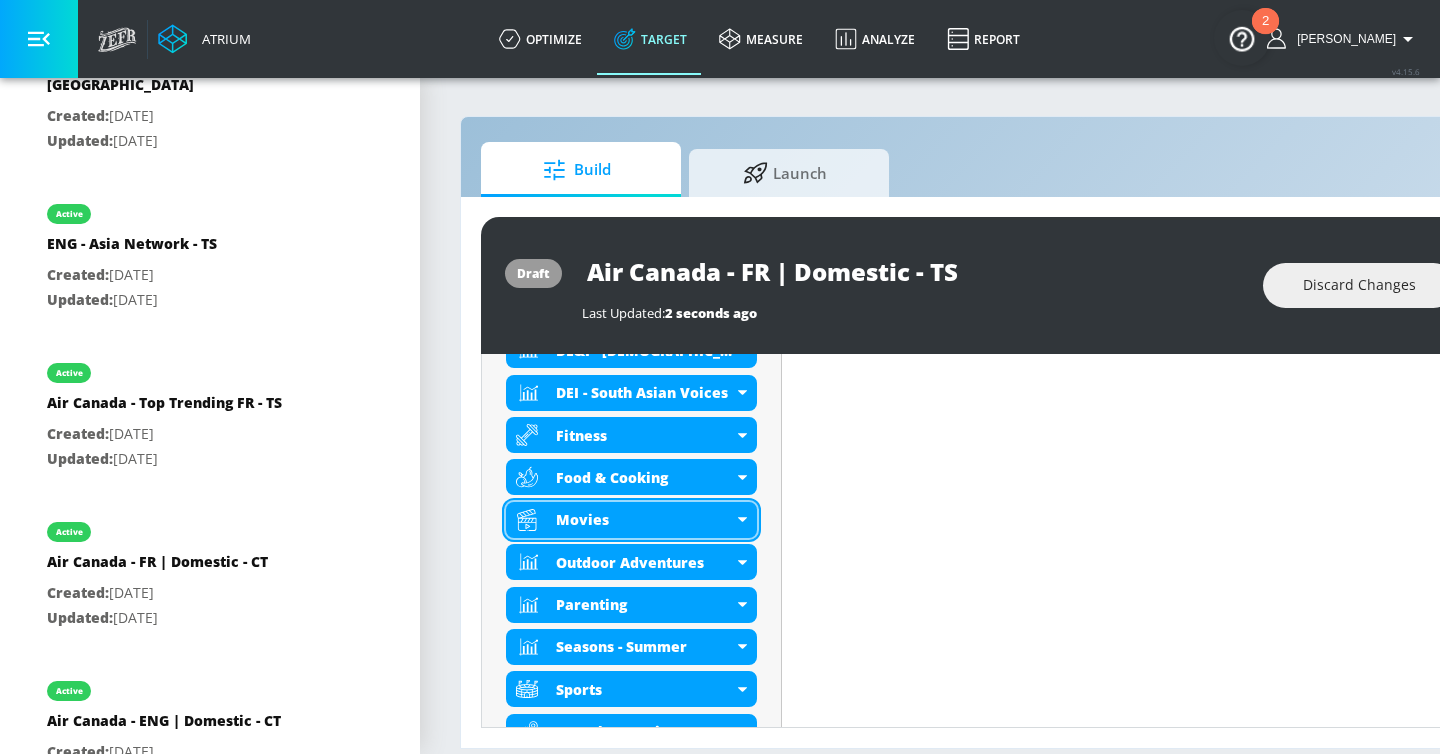 click 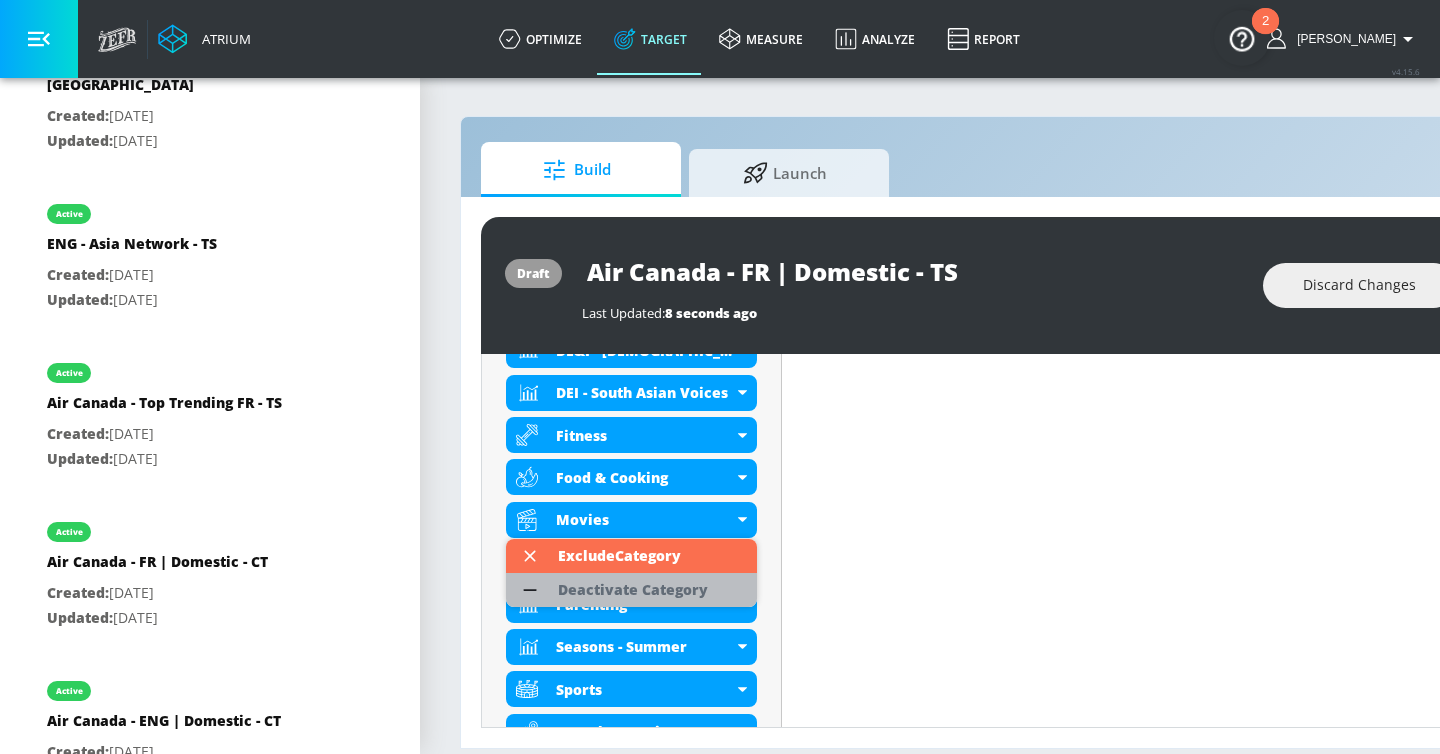 click on "Deactivate Category" at bounding box center [633, 590] 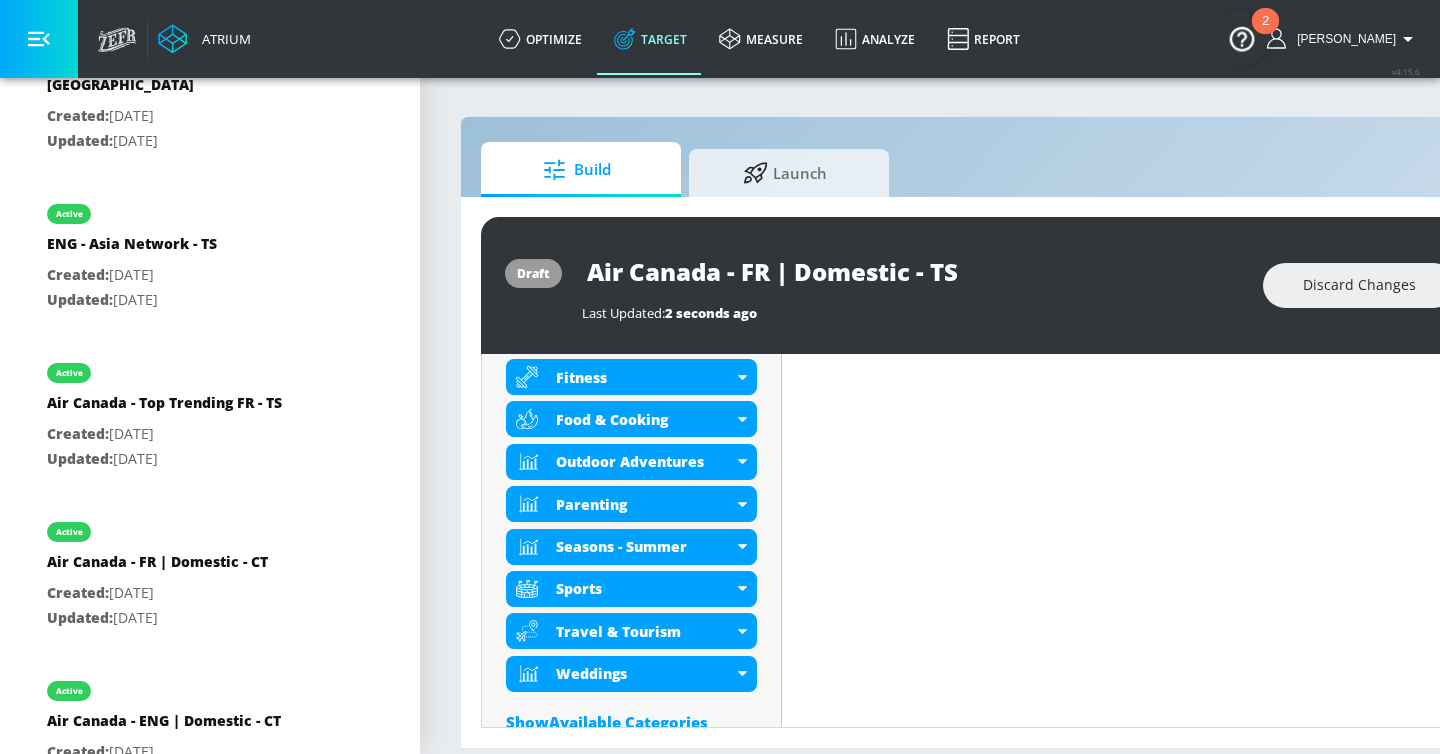 scroll, scrollTop: 773, scrollLeft: 0, axis: vertical 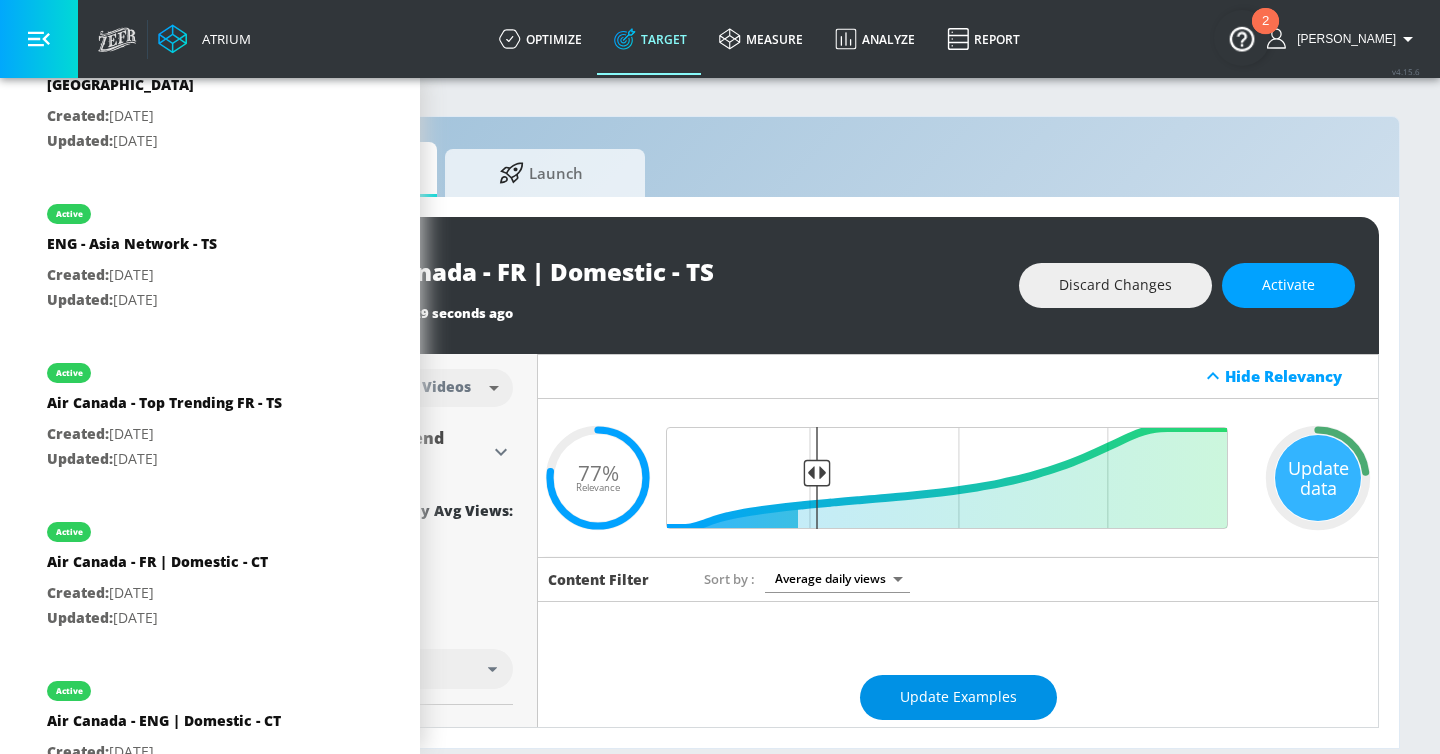 click on "Update Examples" at bounding box center [958, 697] 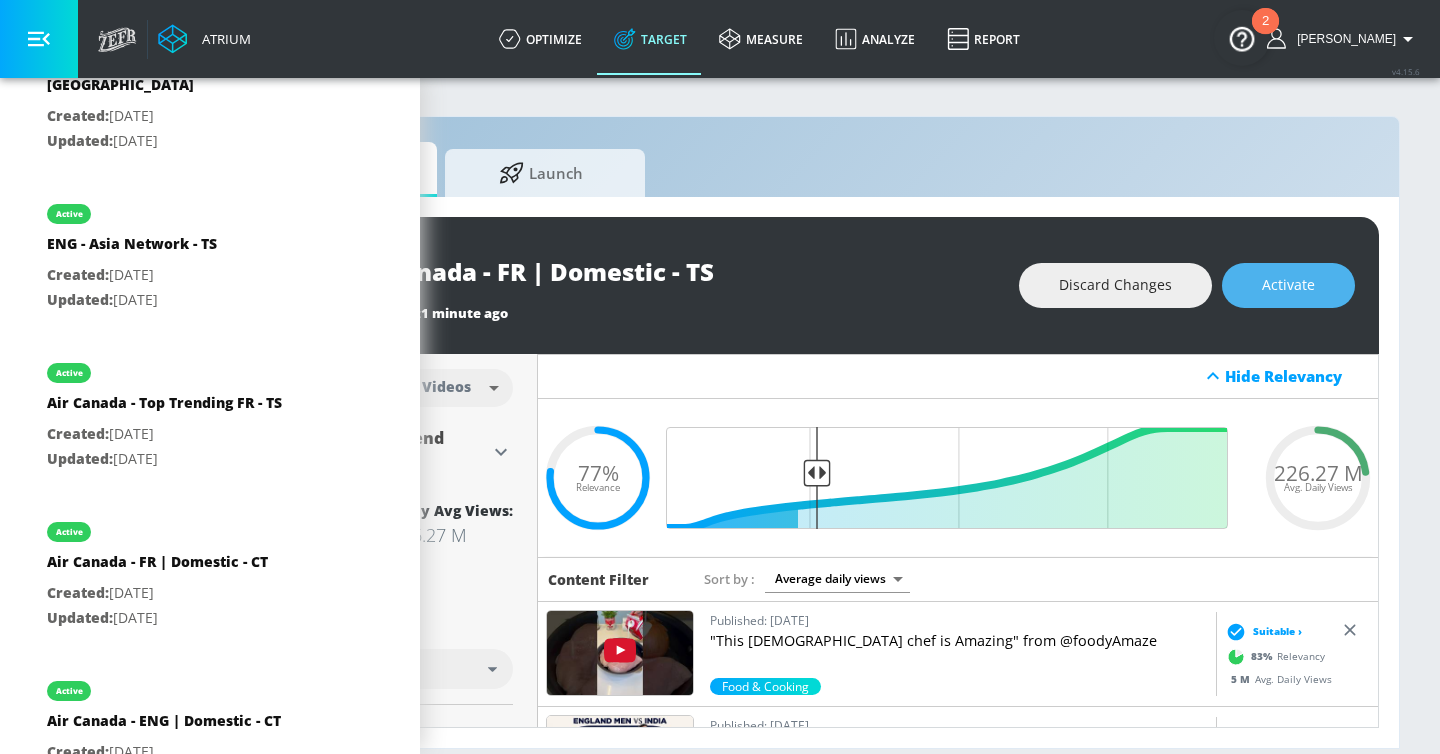 click on "Activate" at bounding box center (1288, 285) 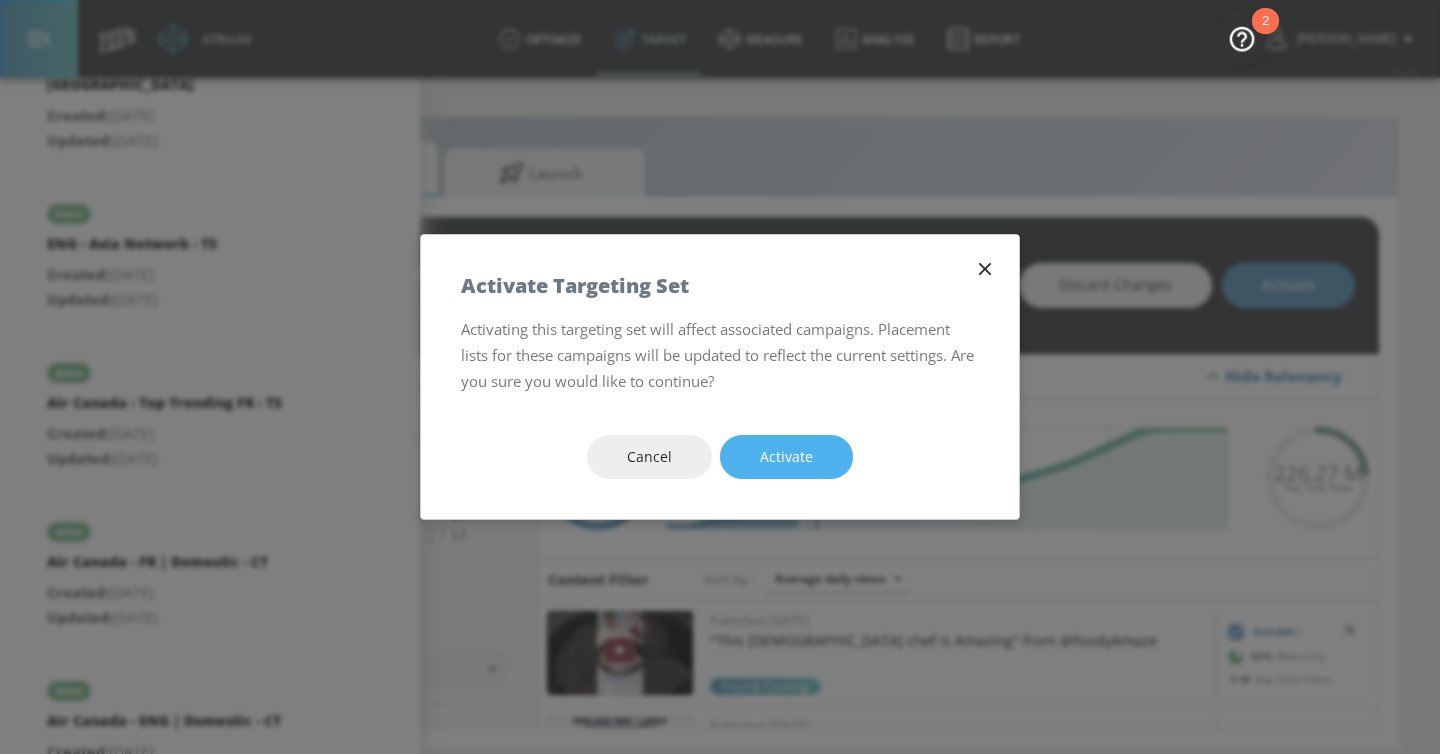 click on "Activate" at bounding box center (786, 457) 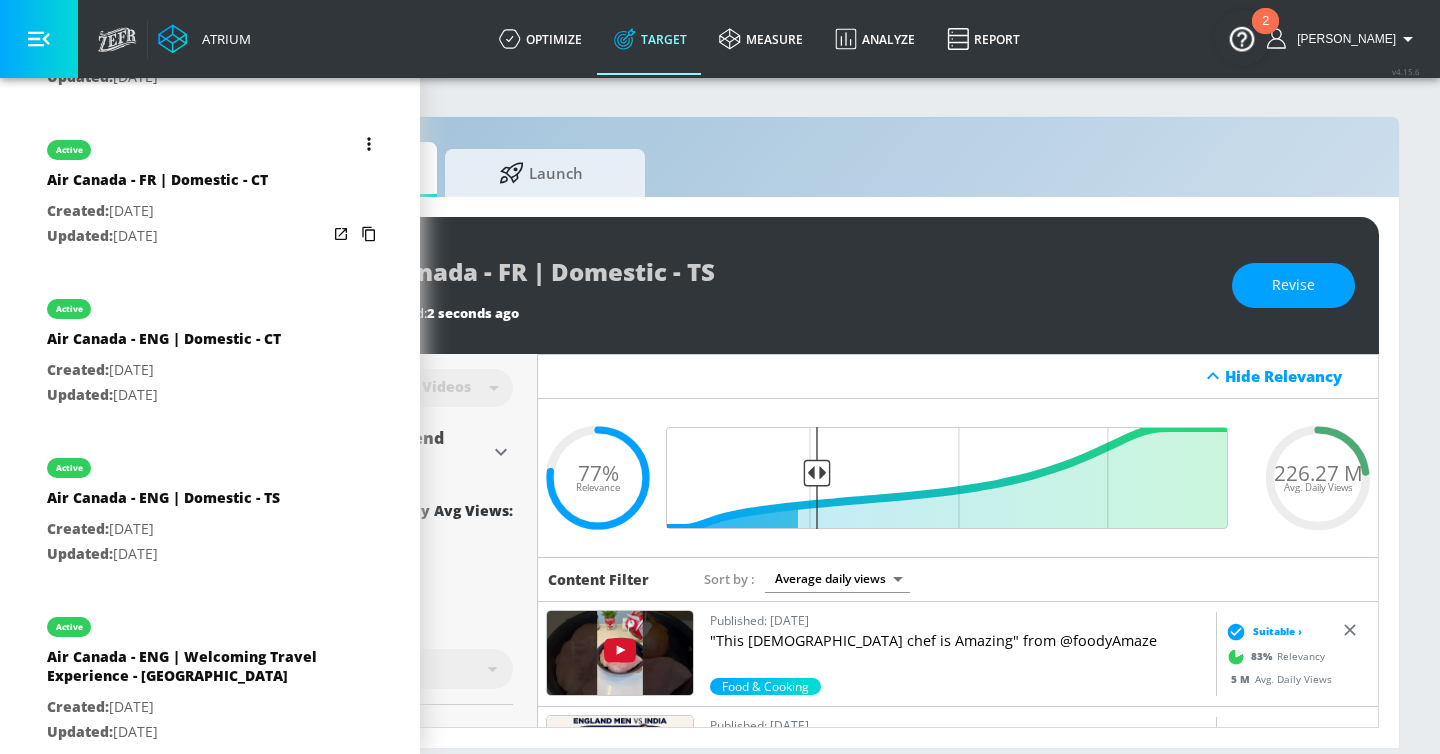 scroll, scrollTop: 1548, scrollLeft: 0, axis: vertical 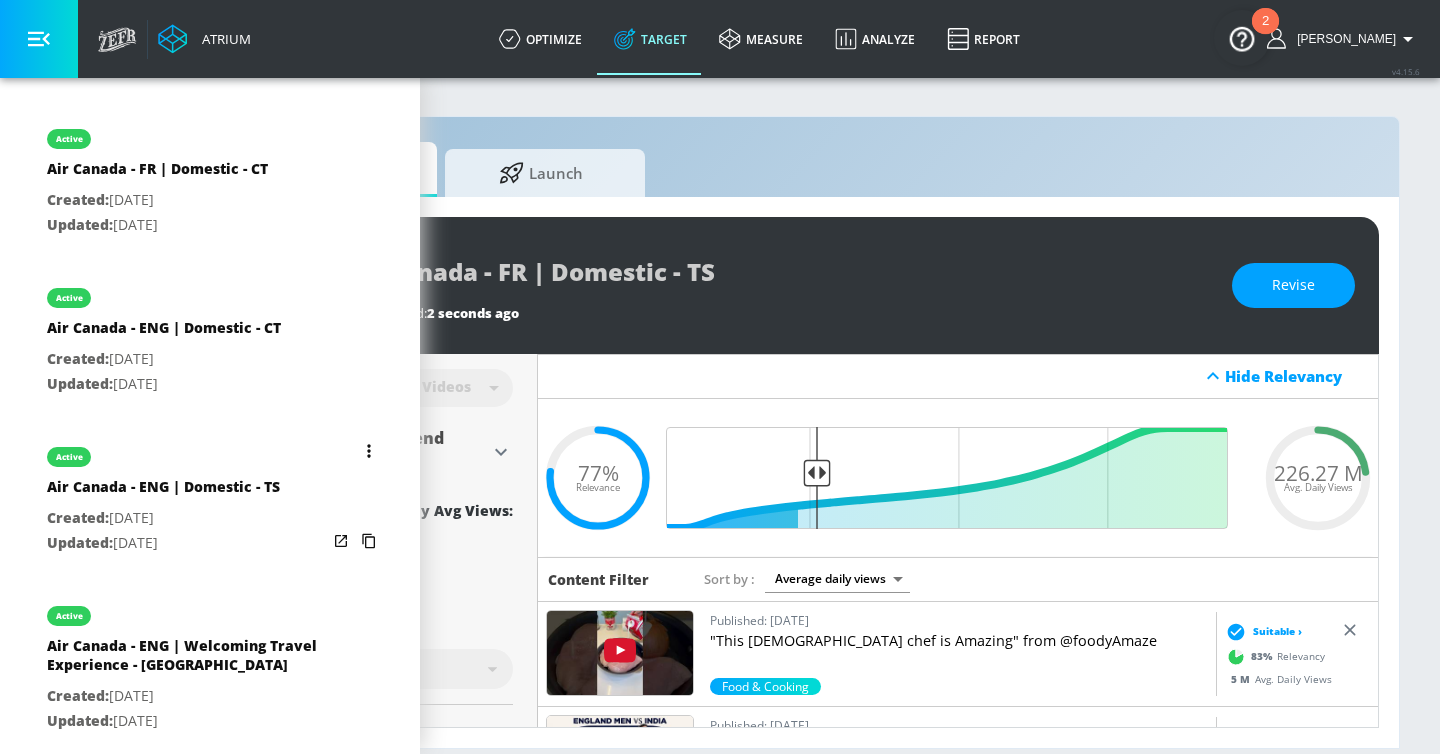 click on "Updated:  [DATE]" at bounding box center (163, 543) 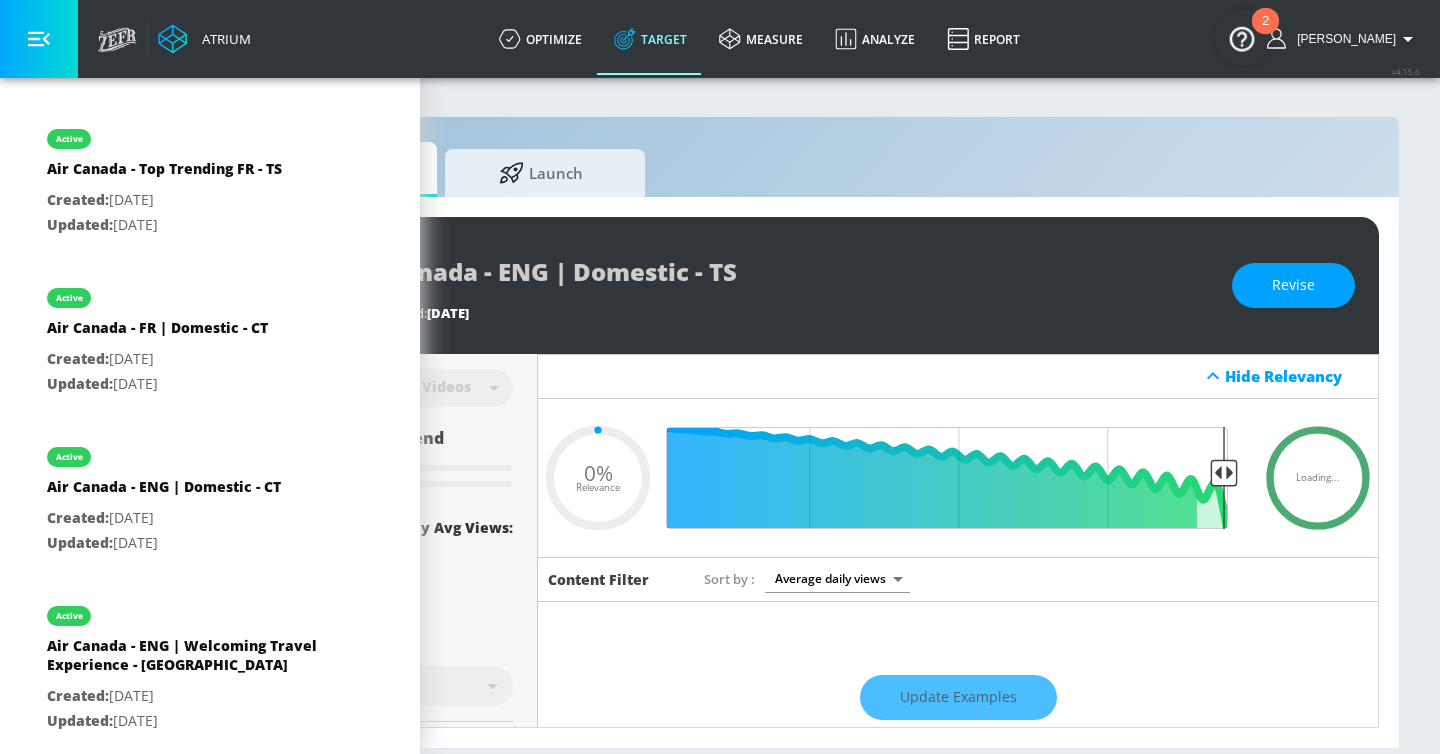 scroll, scrollTop: 0, scrollLeft: 0, axis: both 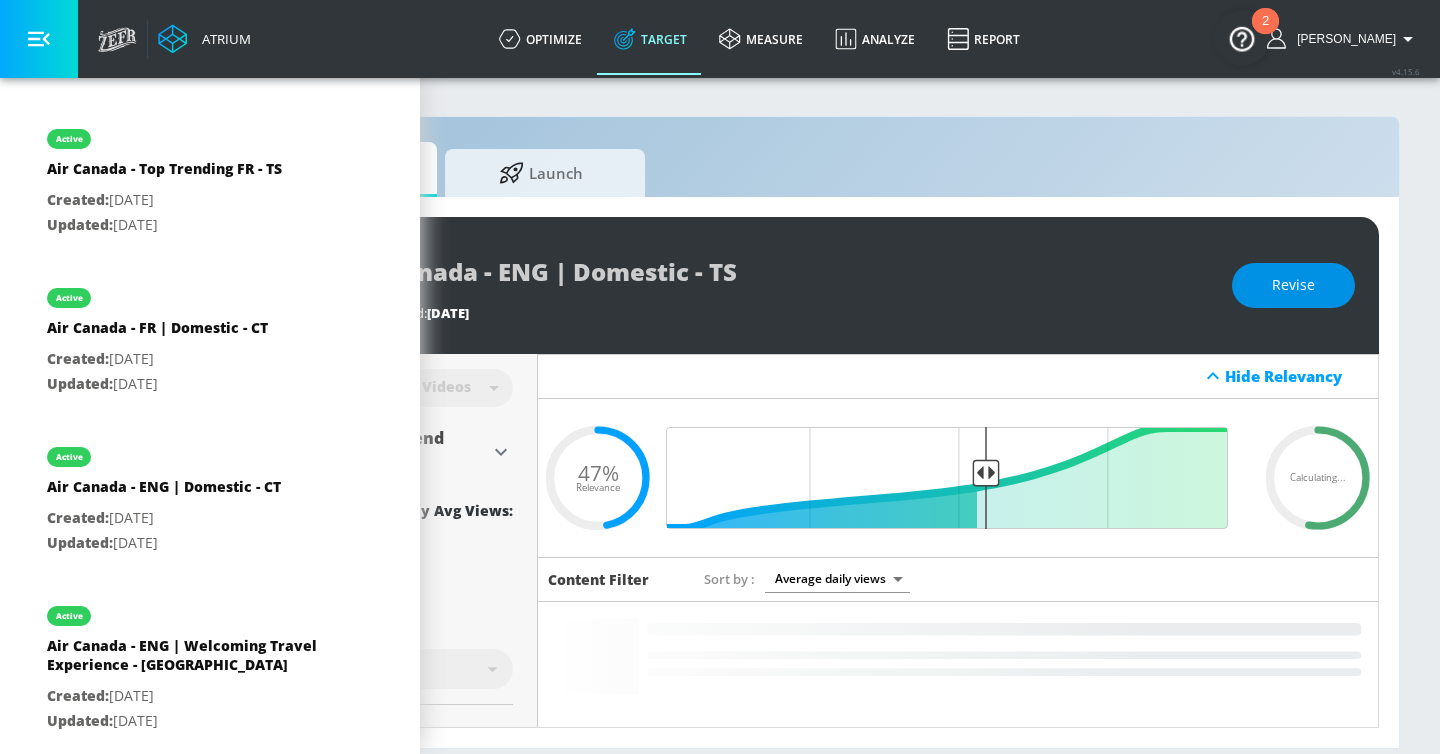 click on "Revise" at bounding box center [1293, 285] 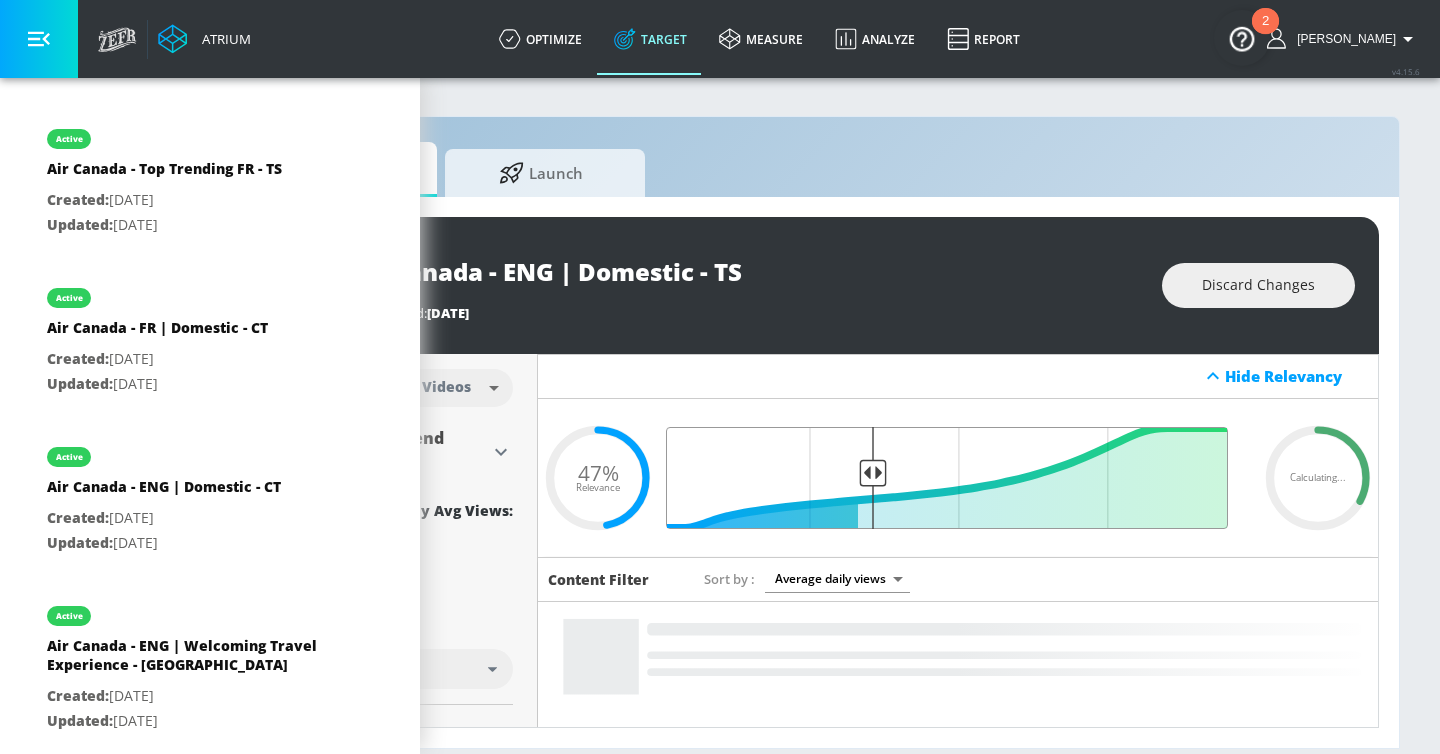 drag, startPoint x: 991, startPoint y: 477, endPoint x: 870, endPoint y: 477, distance: 121 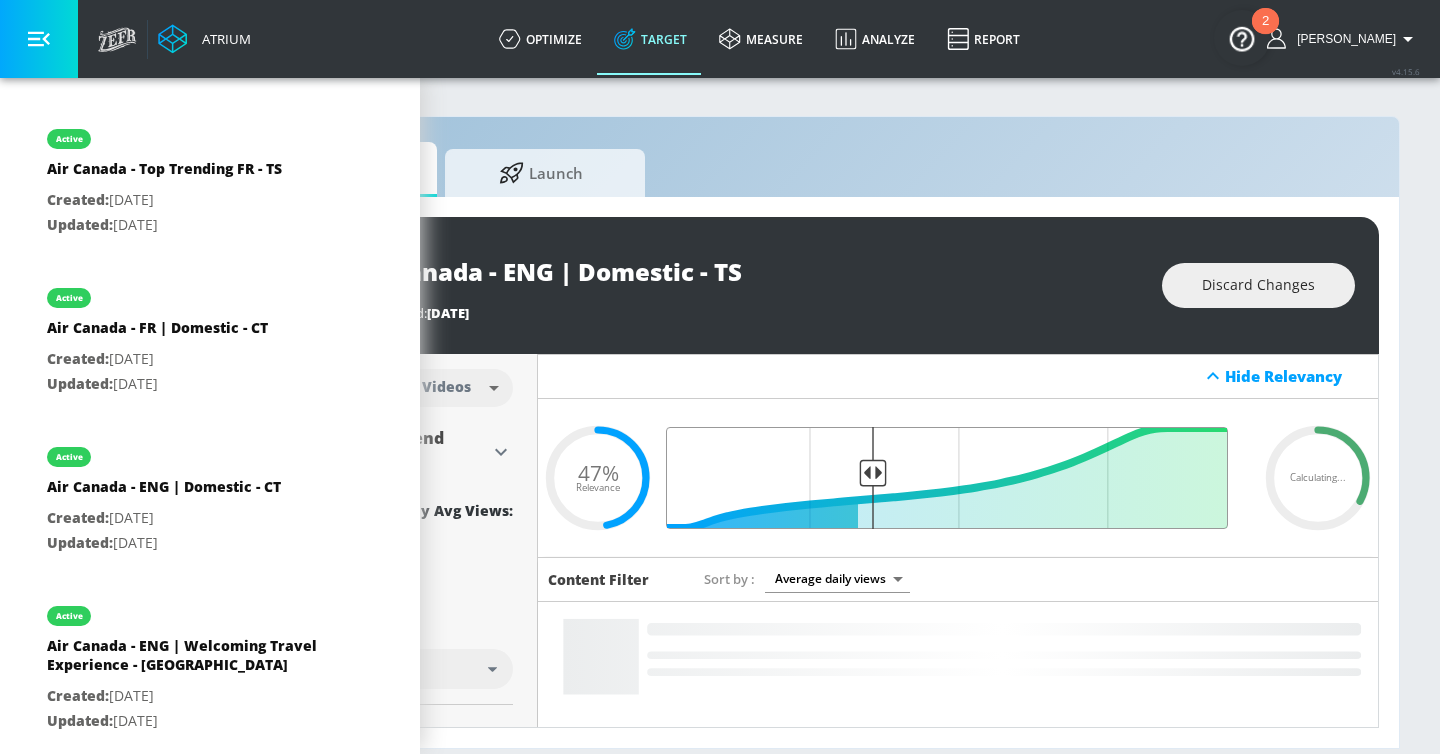 click at bounding box center [958, 478] 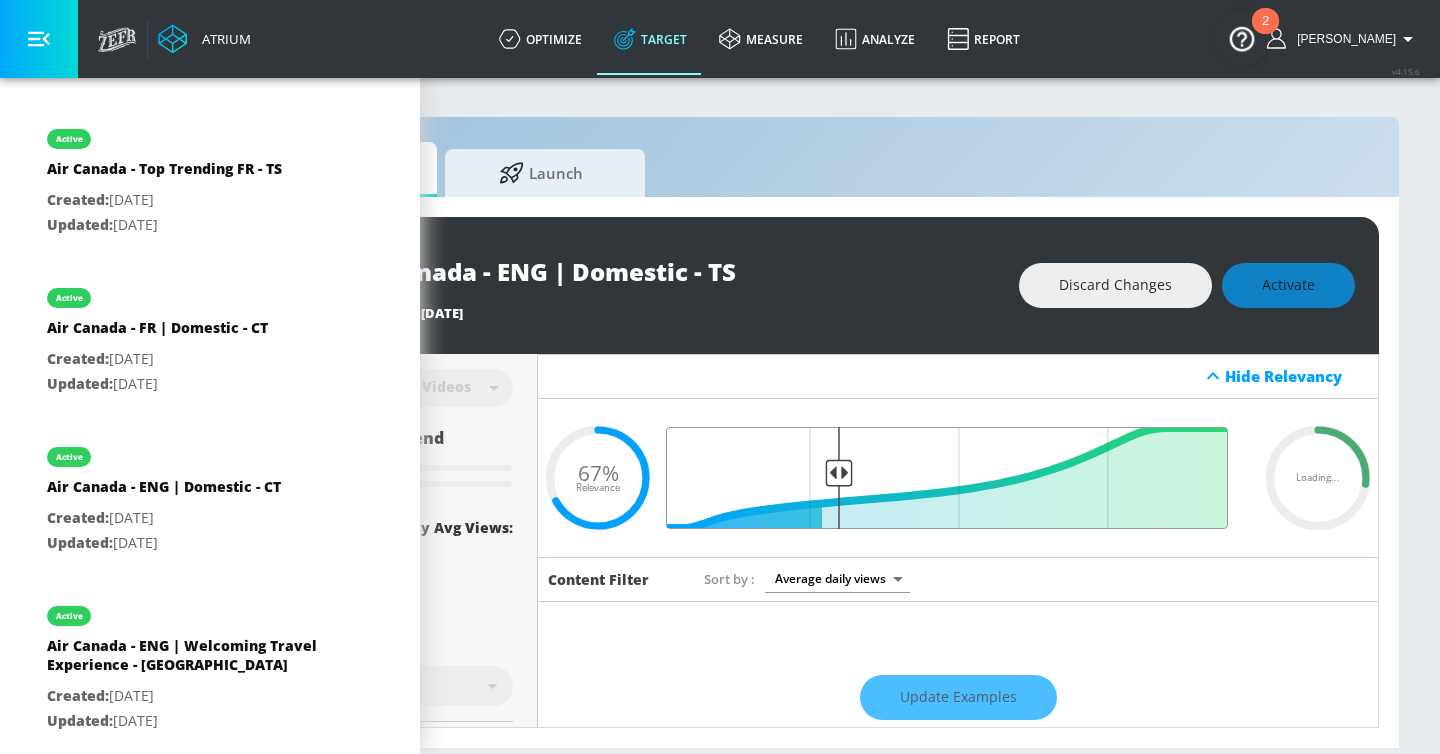 drag, startPoint x: 870, startPoint y: 477, endPoint x: 835, endPoint y: 477, distance: 35 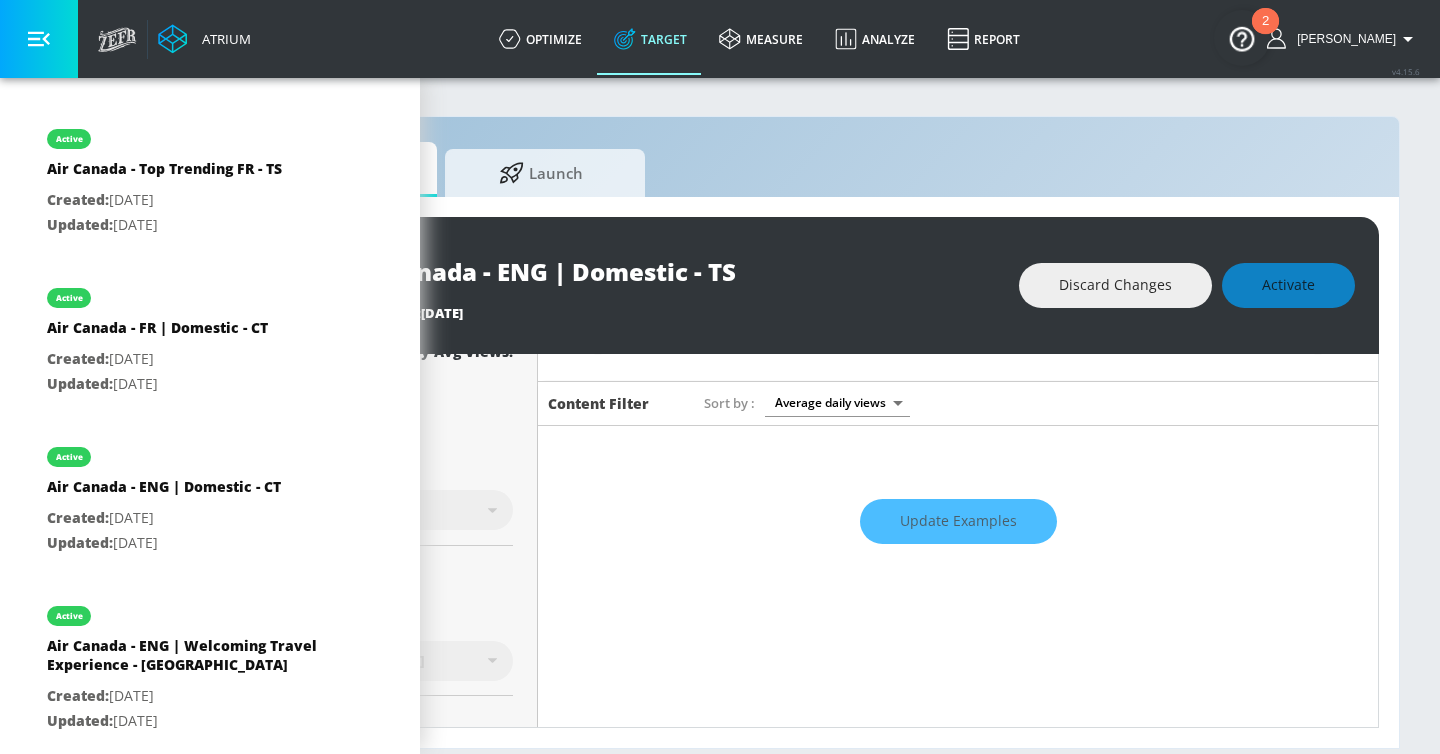 scroll, scrollTop: 243, scrollLeft: 0, axis: vertical 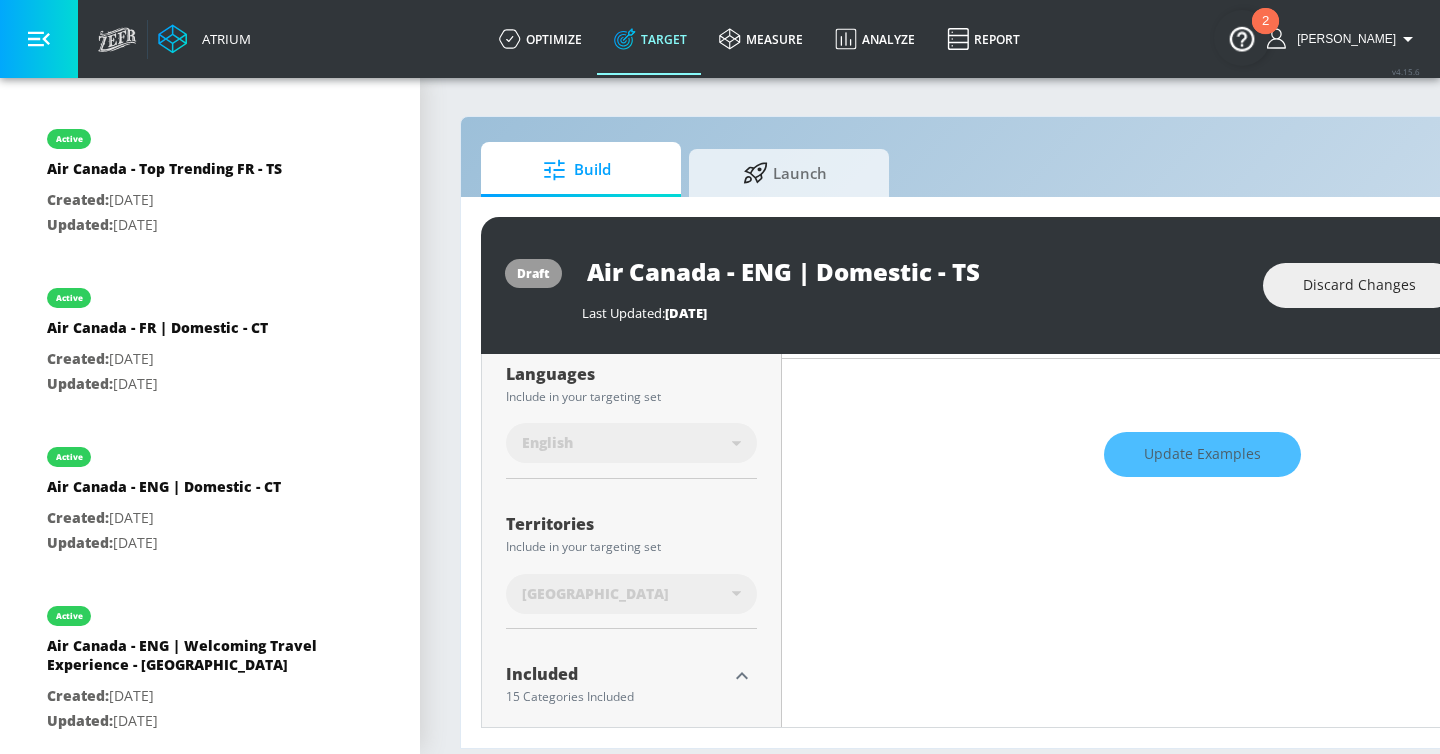 type on "0.67" 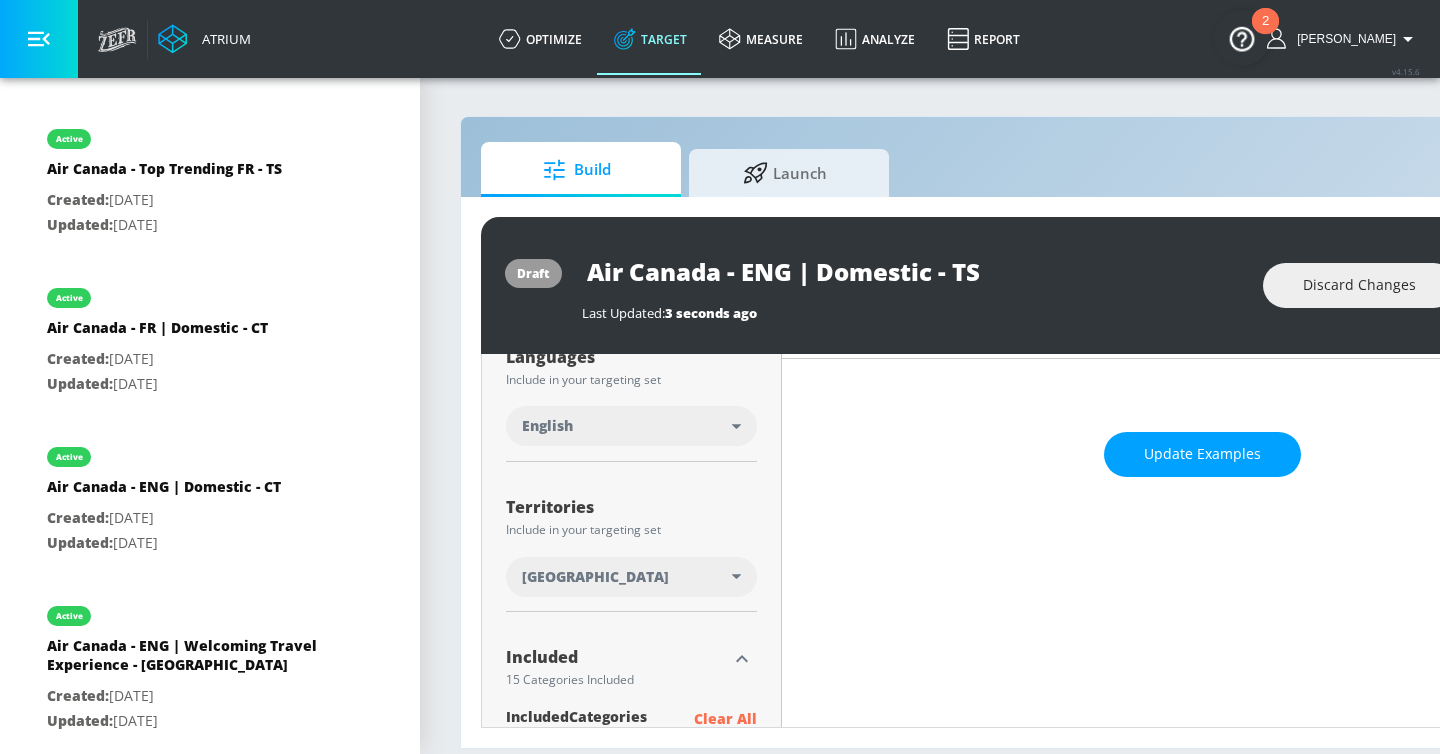 scroll, scrollTop: 226, scrollLeft: 0, axis: vertical 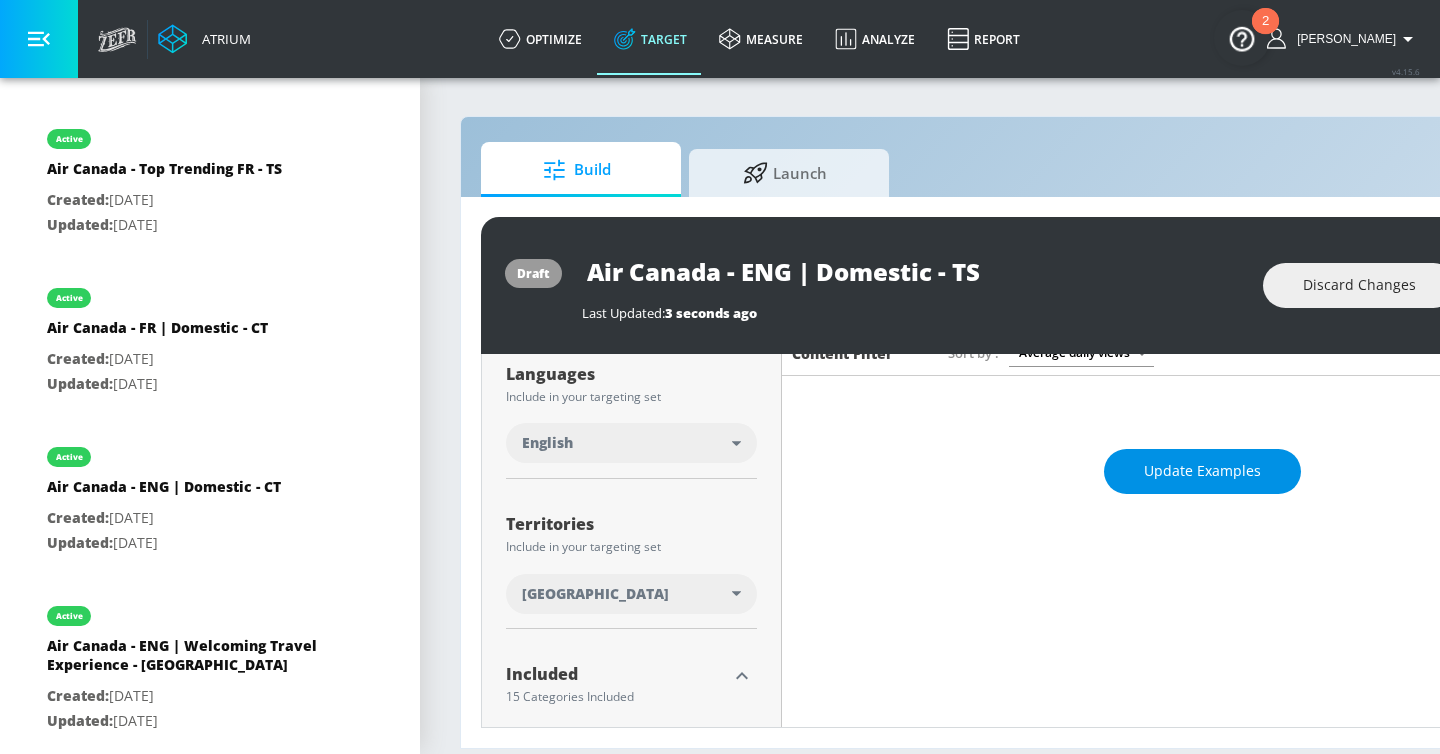 click on "Update Examples" at bounding box center [1202, 471] 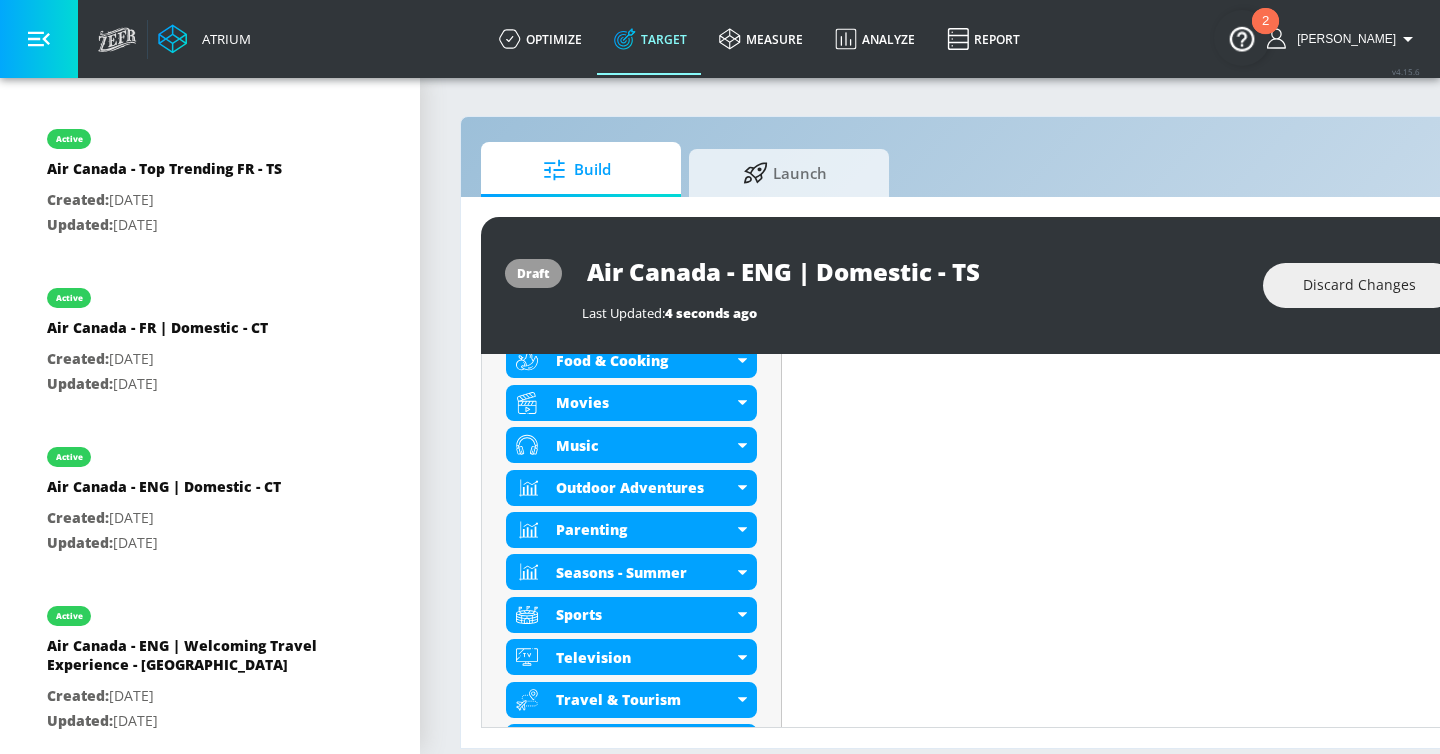 scroll, scrollTop: 867, scrollLeft: 0, axis: vertical 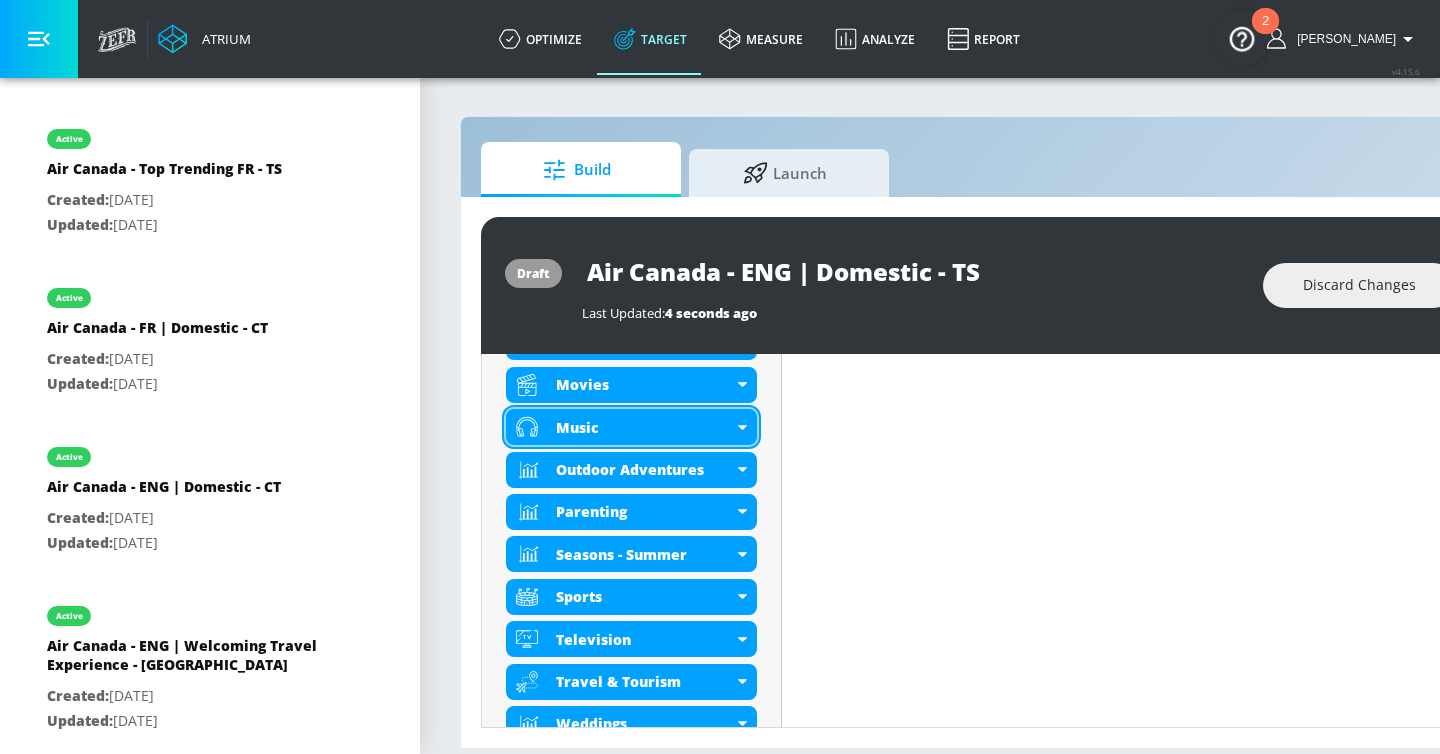 click 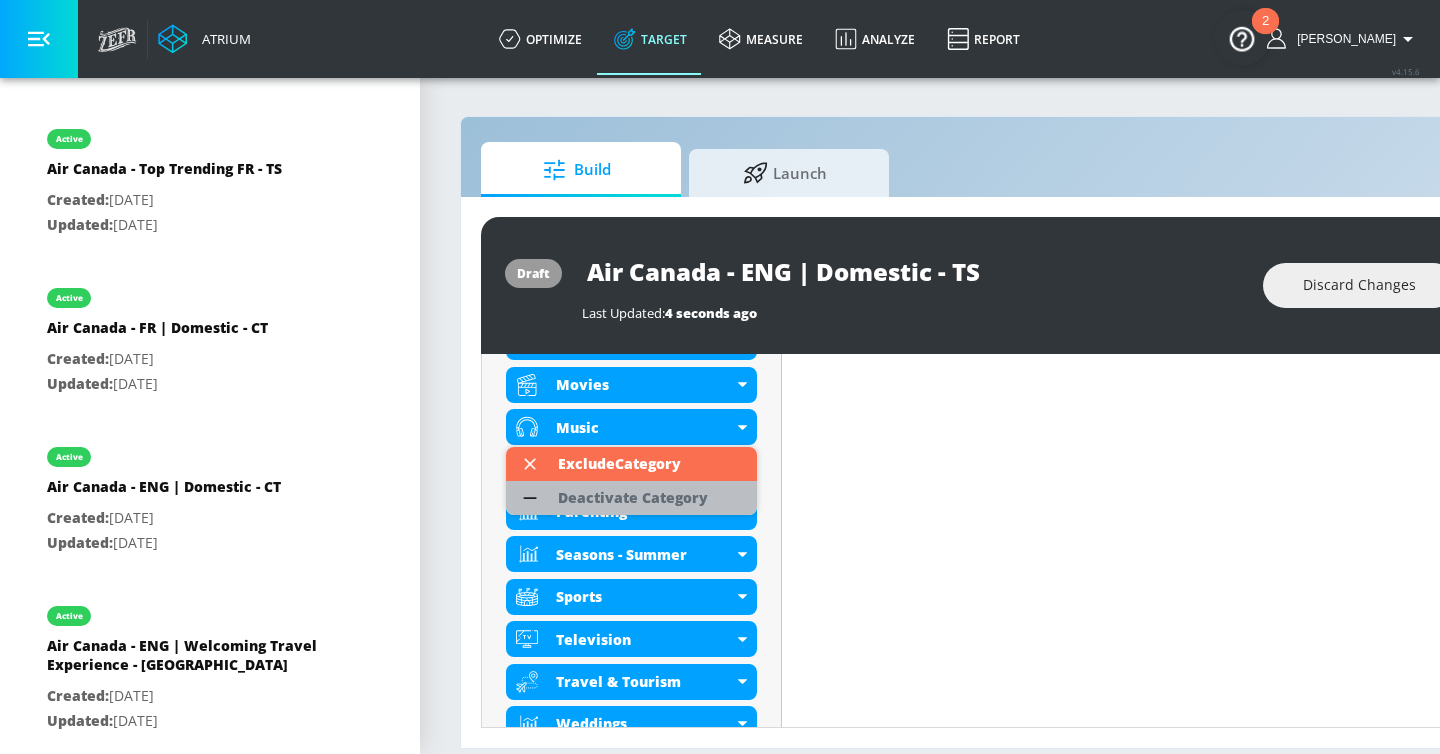 click on "Deactivate Category" at bounding box center (633, 498) 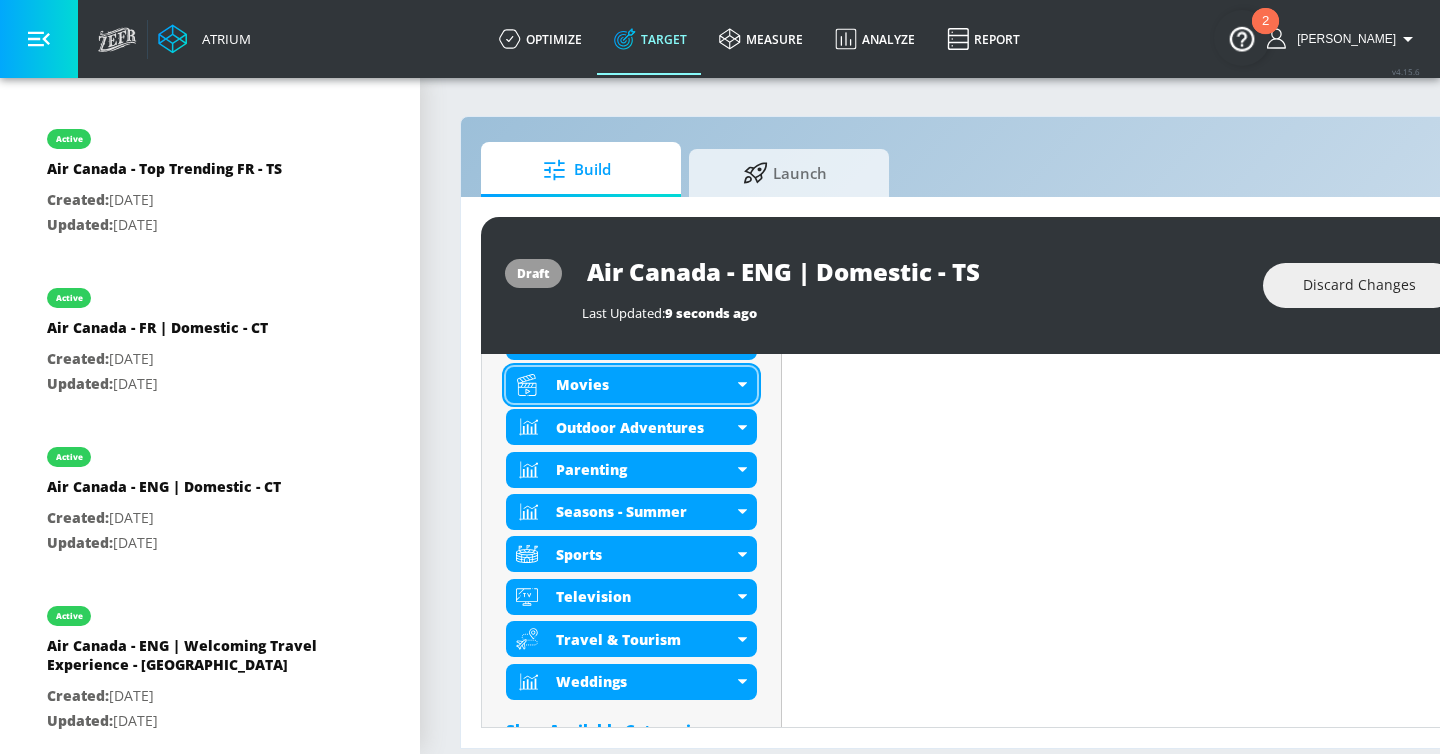 click on "Movies" at bounding box center (631, 385) 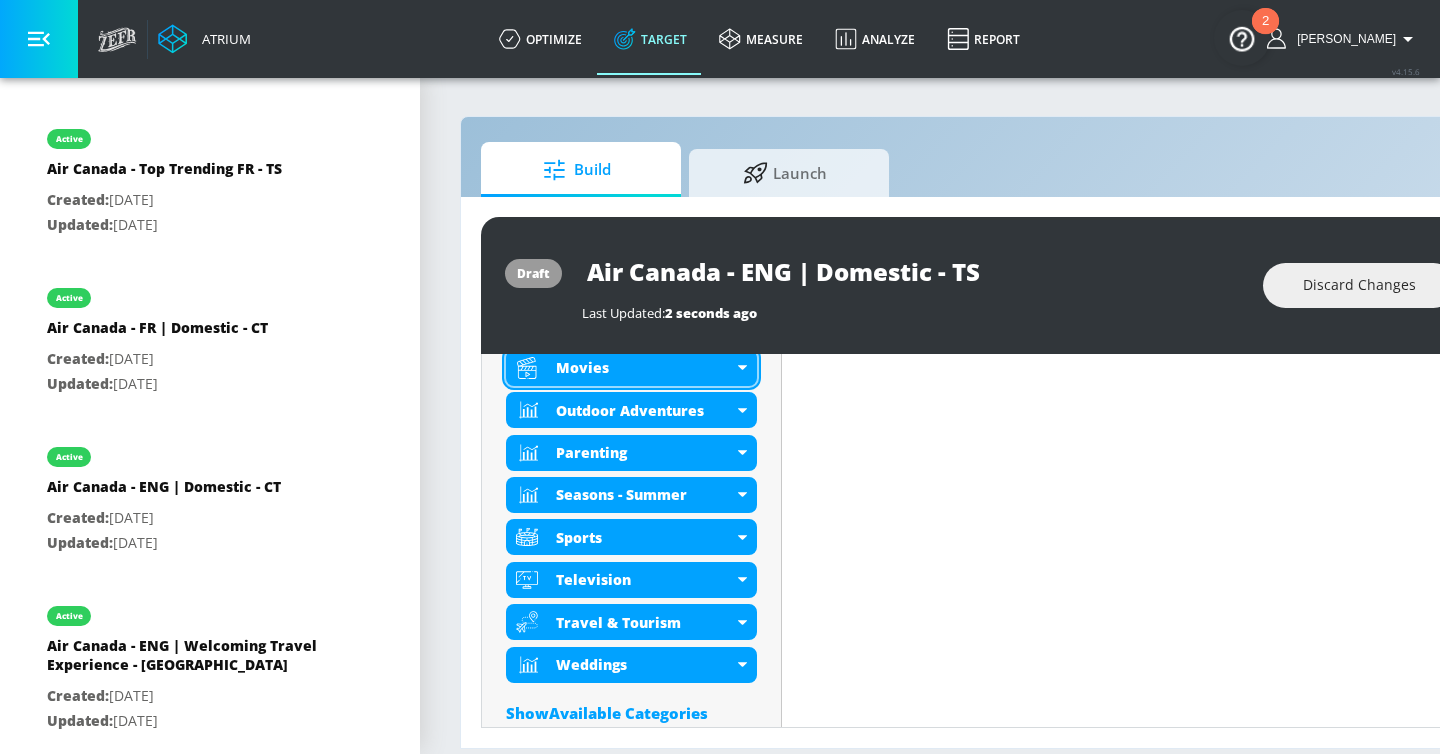 scroll, scrollTop: 867, scrollLeft: 0, axis: vertical 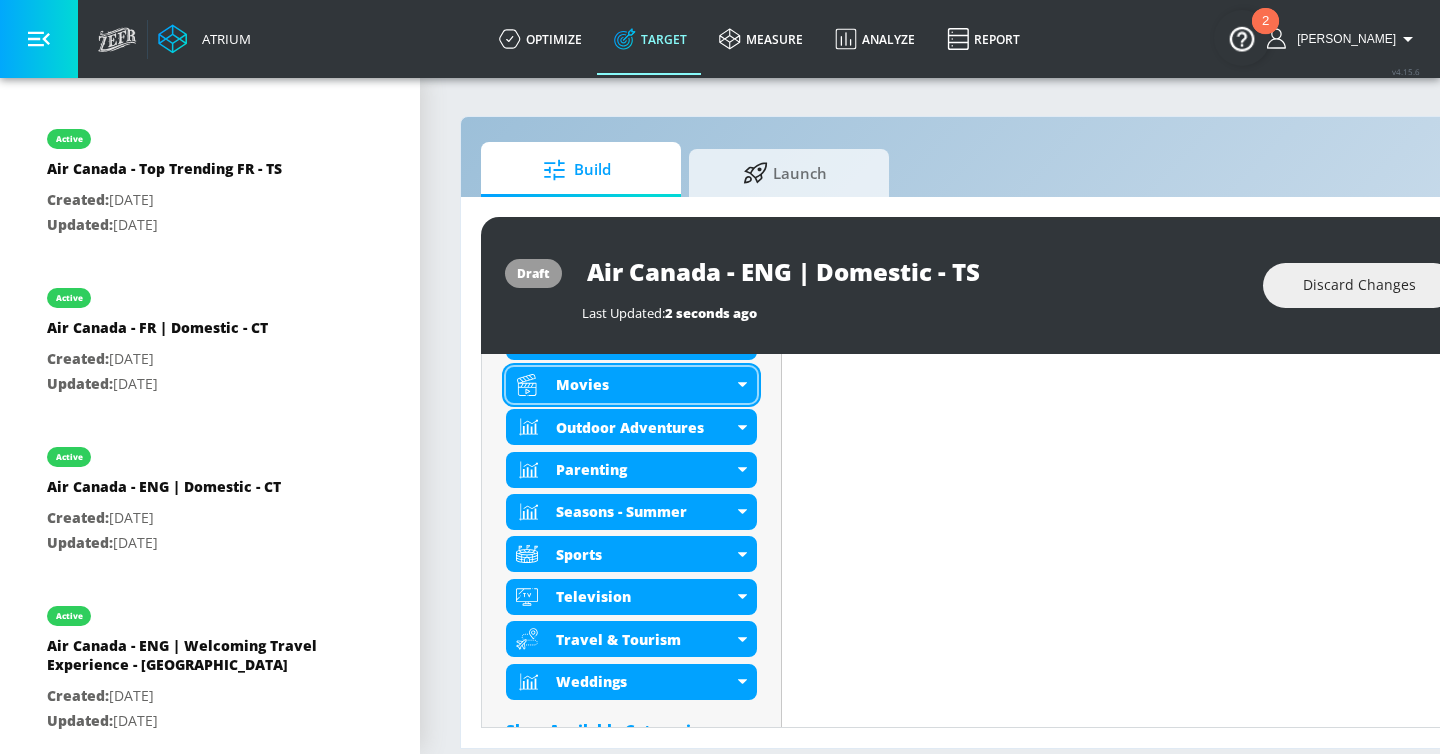 click 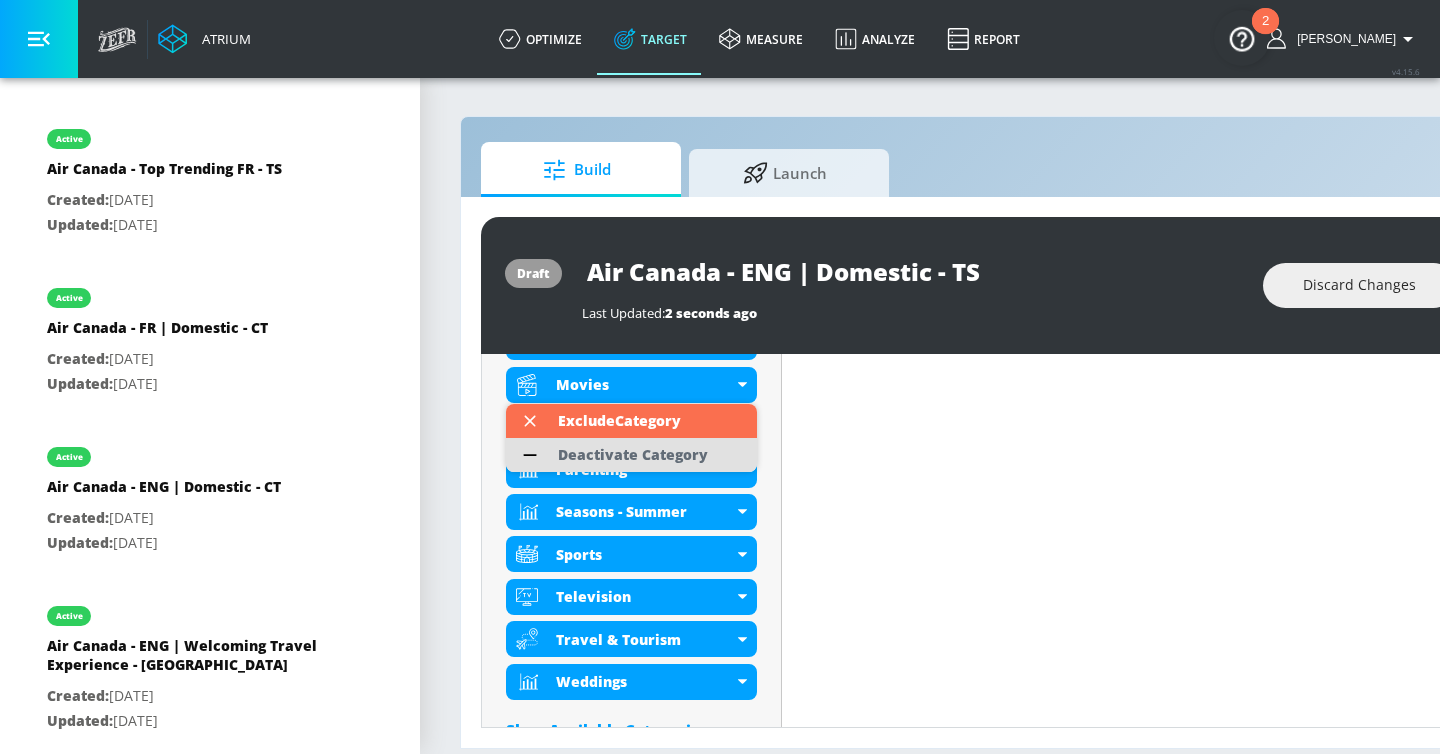 click on "Deactivate Category" at bounding box center [633, 455] 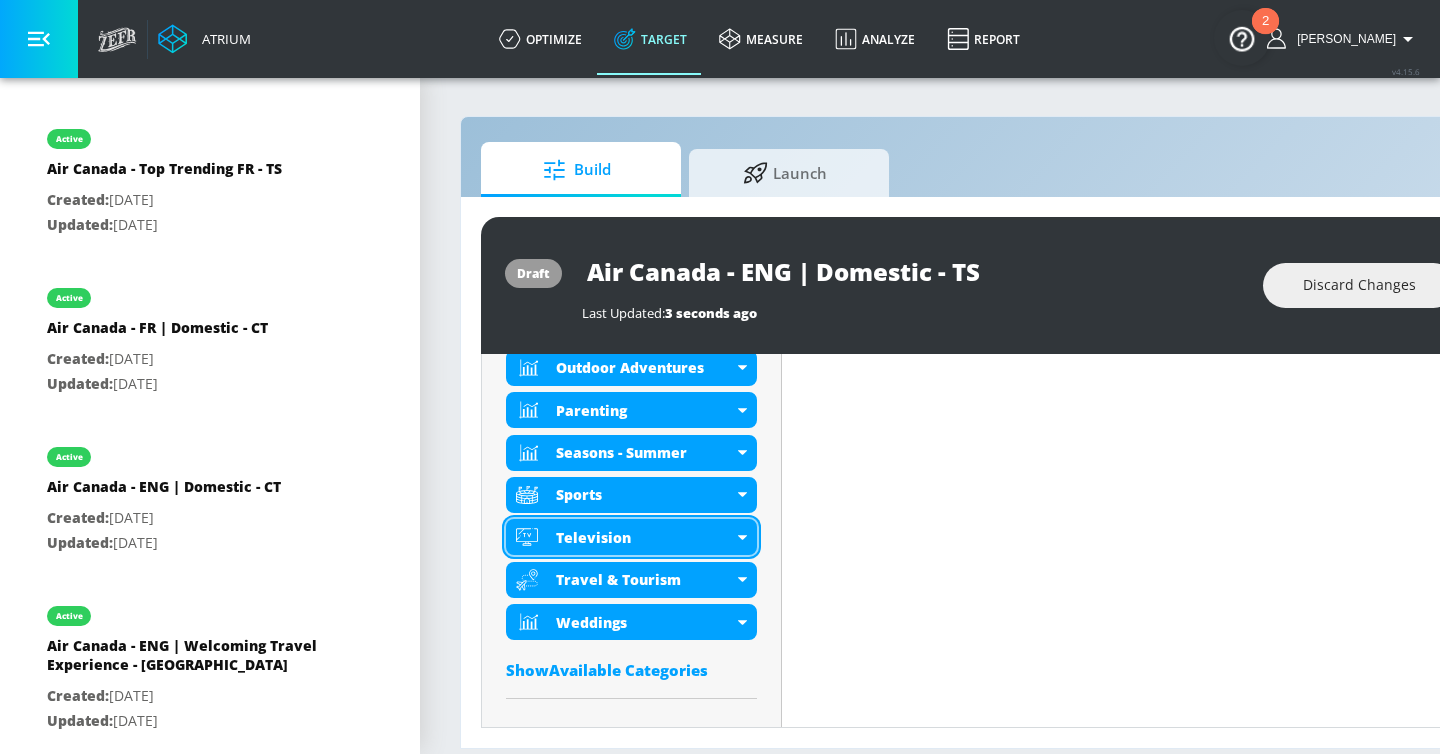 scroll, scrollTop: 867, scrollLeft: 0, axis: vertical 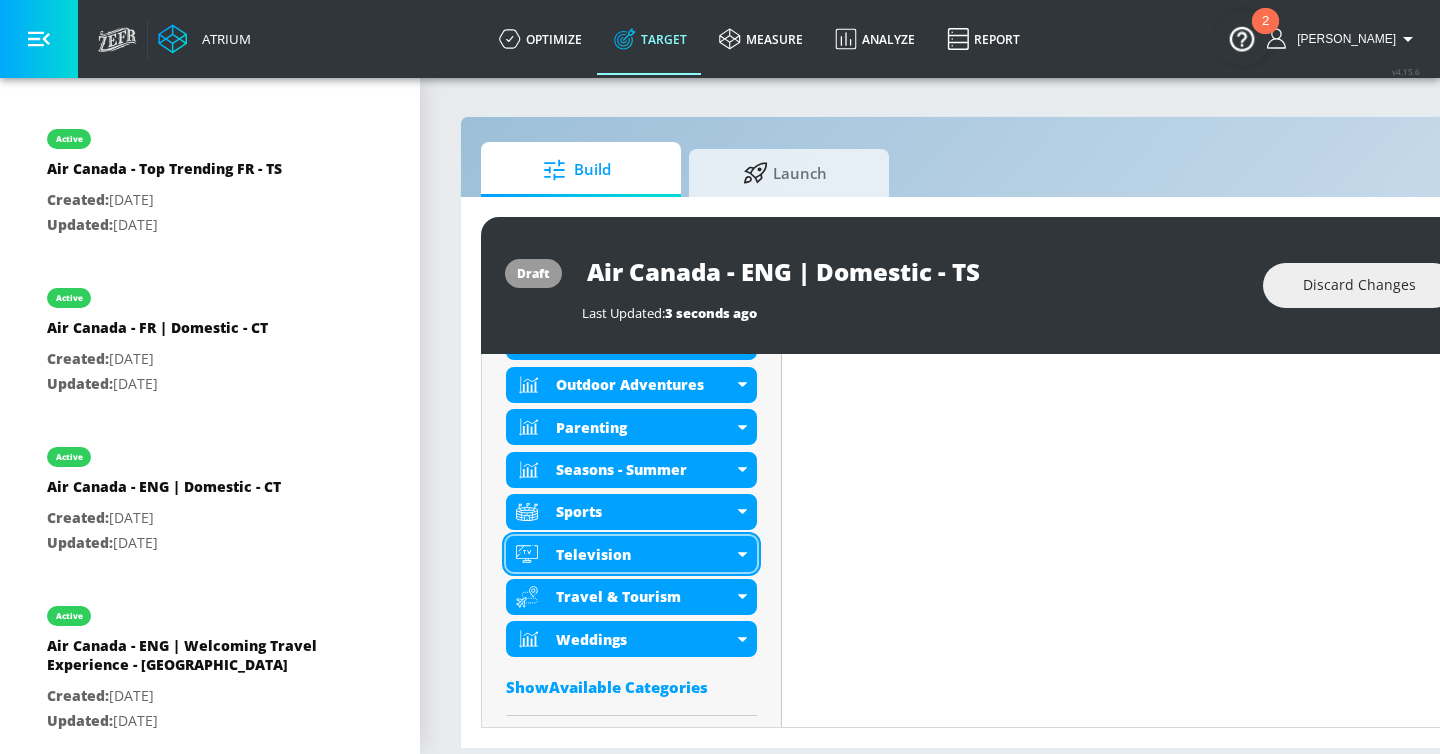 click 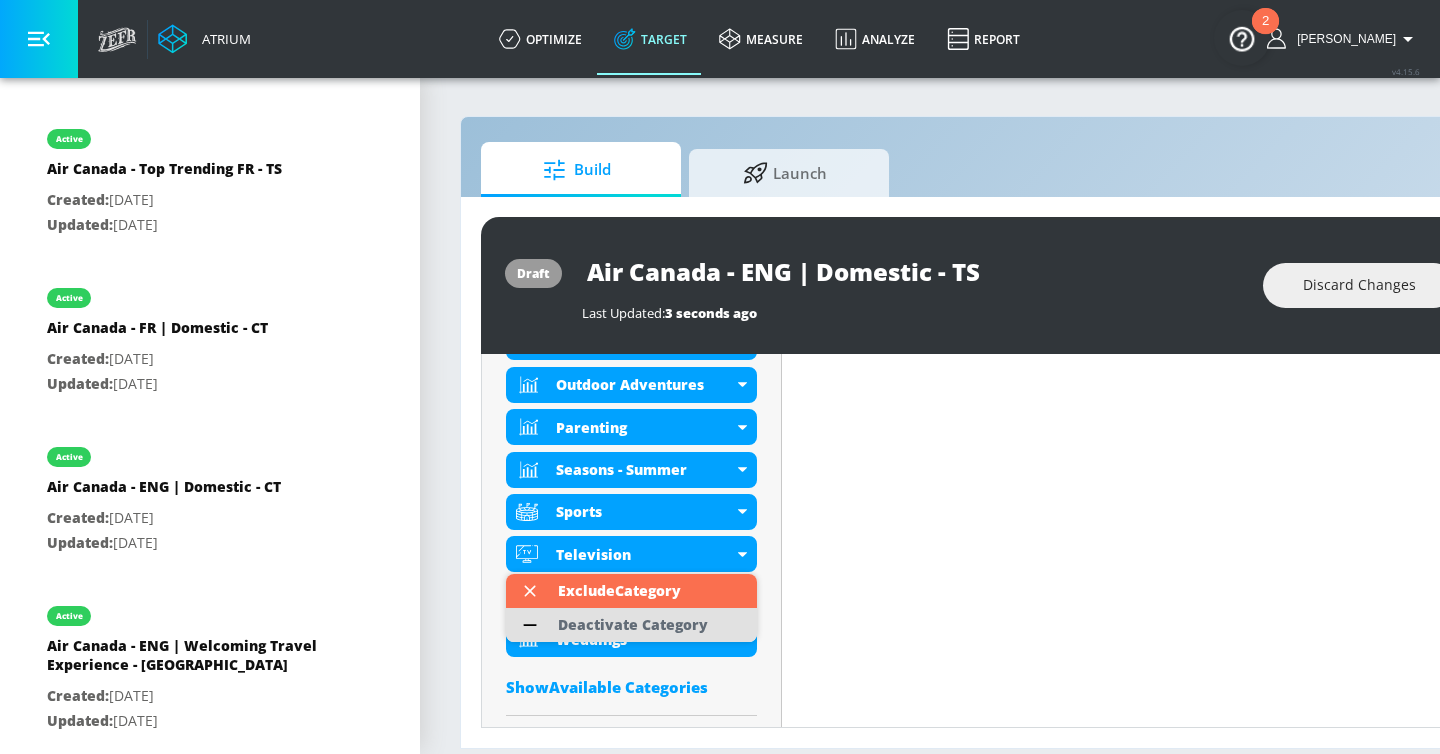 click on "Deactivate Category" at bounding box center [633, 625] 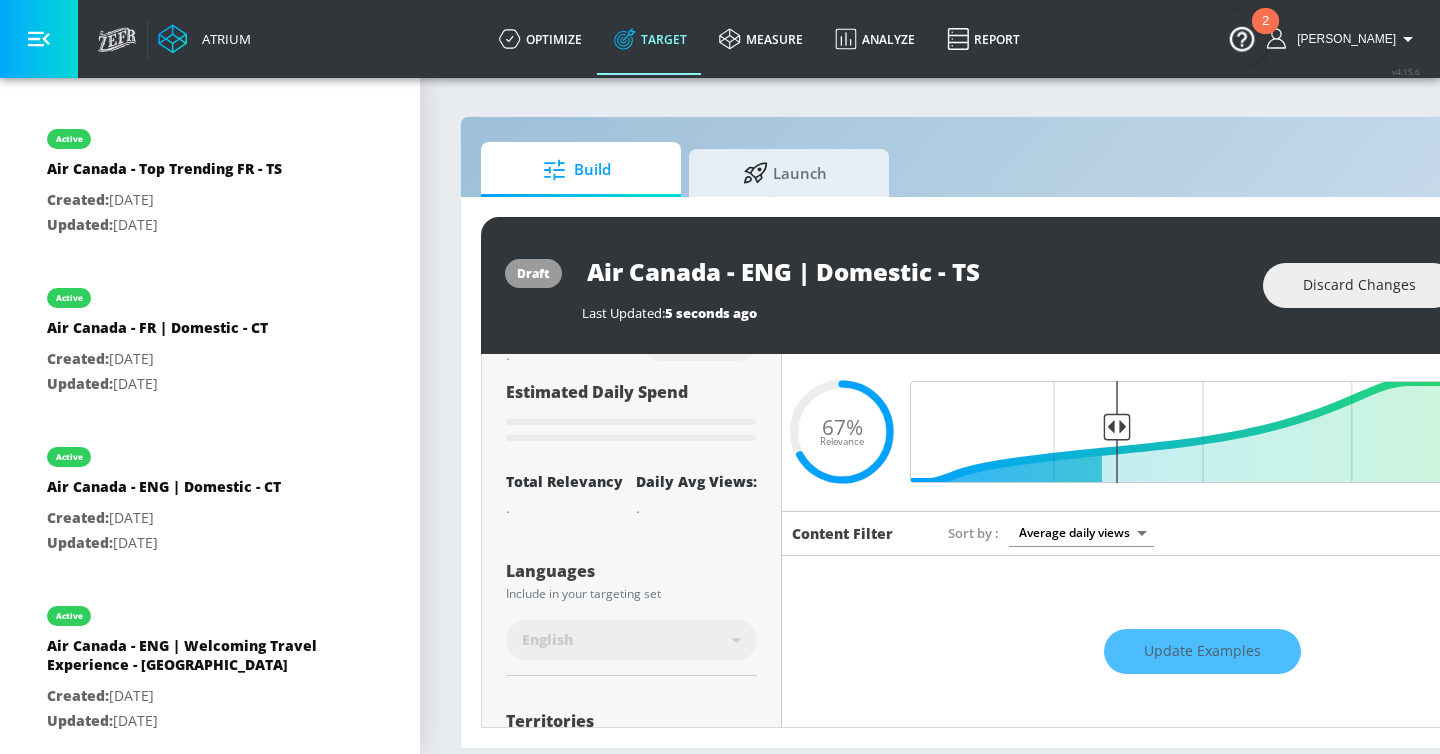 scroll, scrollTop: 0, scrollLeft: 0, axis: both 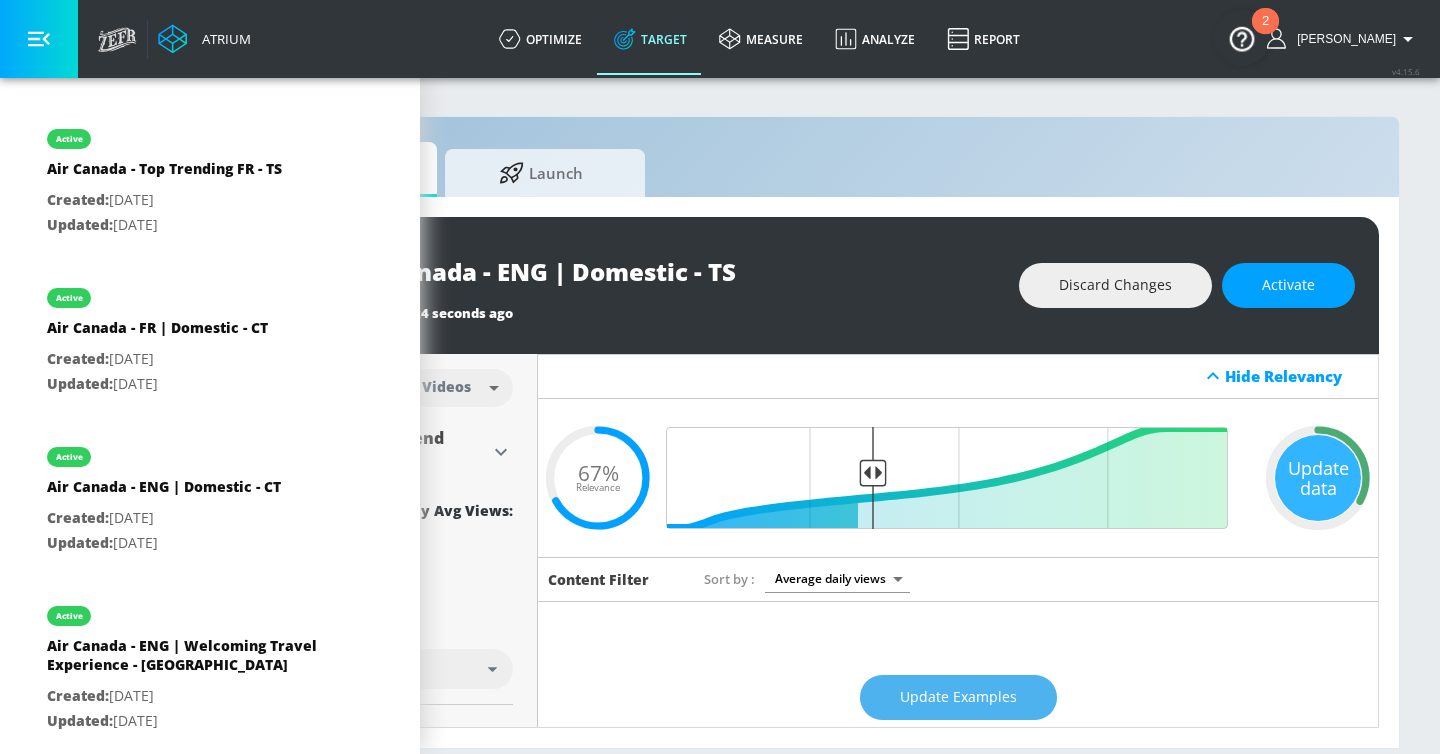 click on "Update Examples" at bounding box center (958, 697) 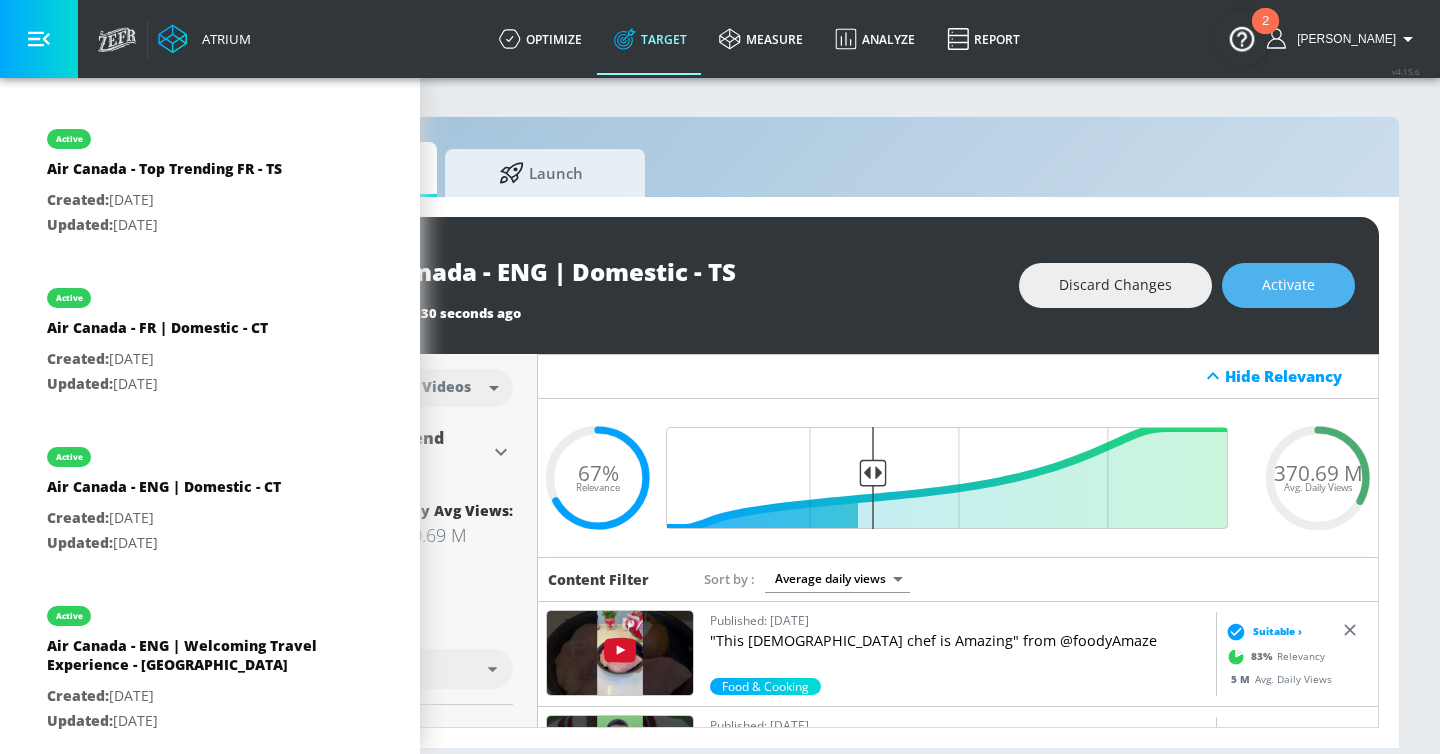 click on "Activate" at bounding box center [1288, 285] 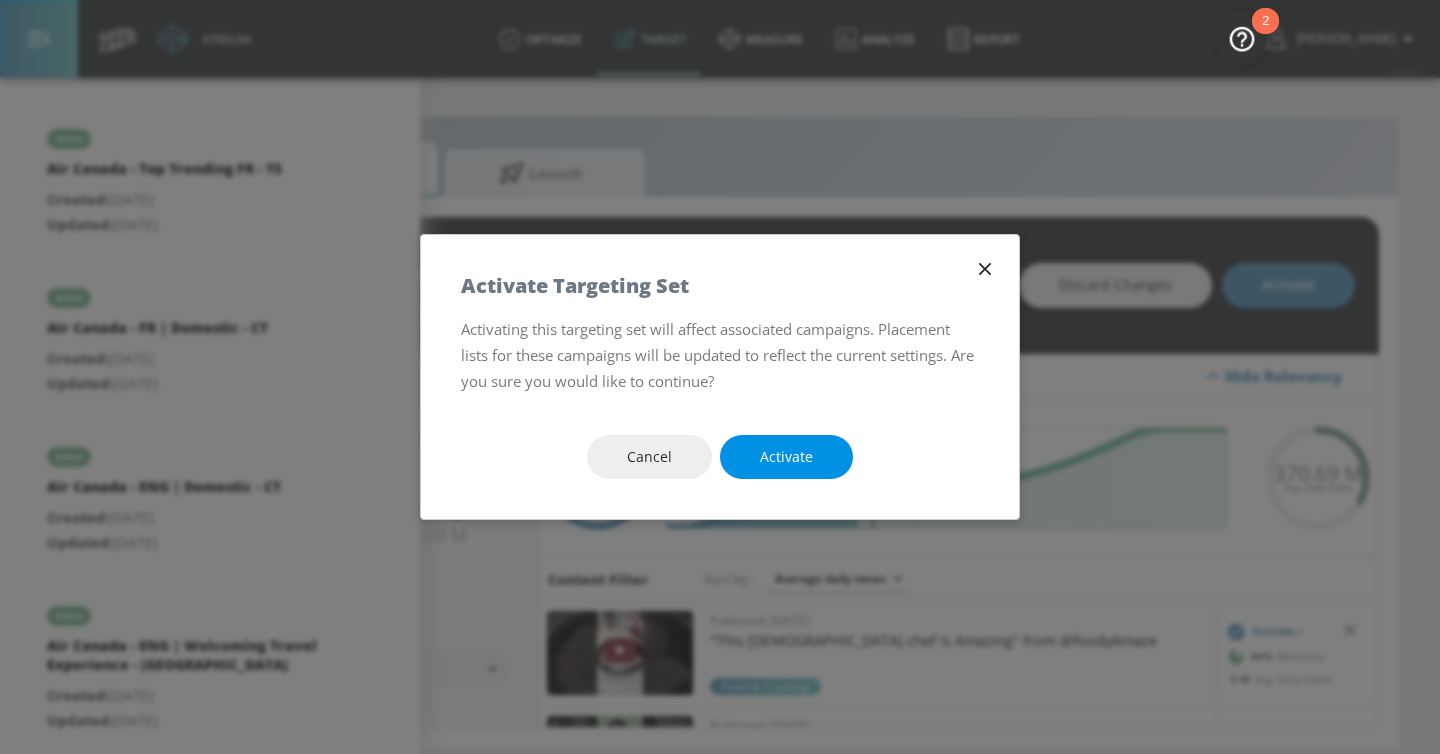 click on "Activate" at bounding box center [786, 457] 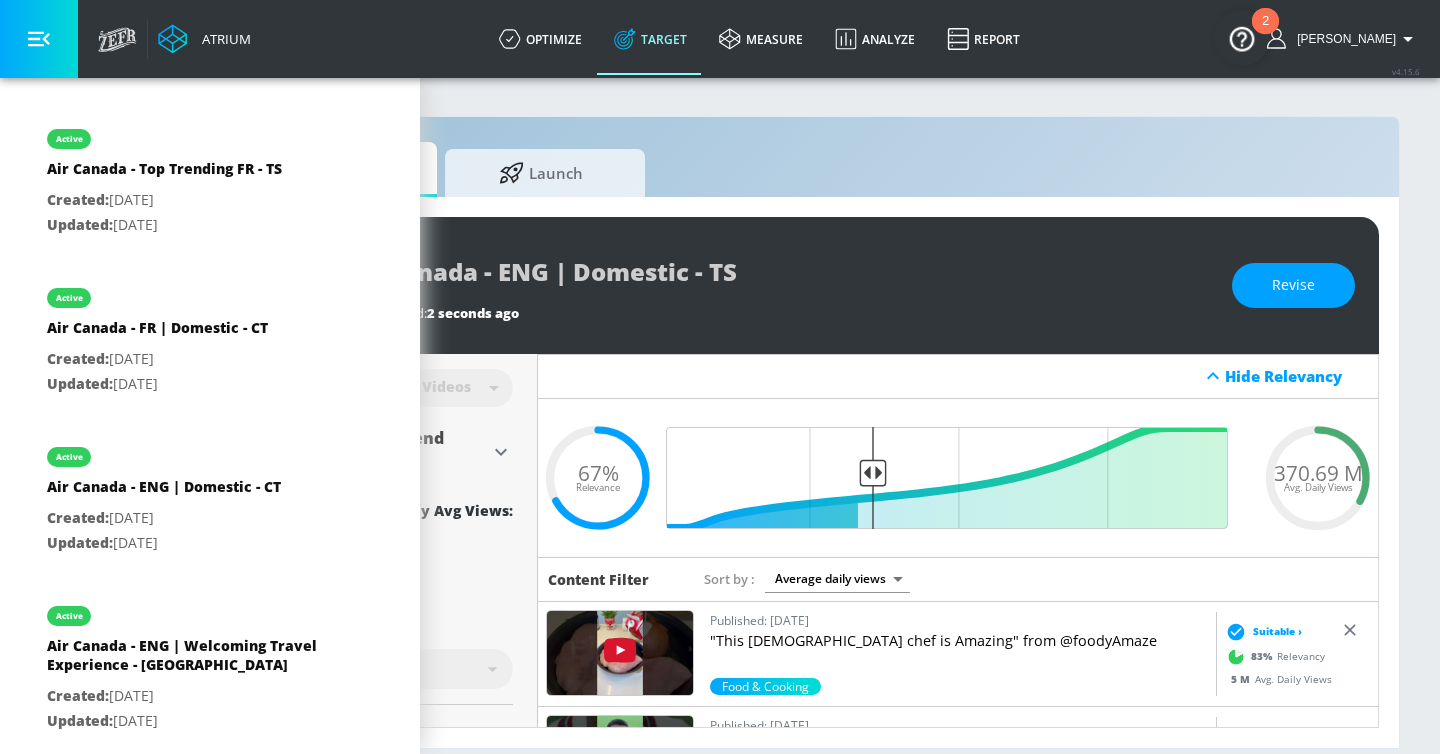 scroll, scrollTop: 0, scrollLeft: 0, axis: both 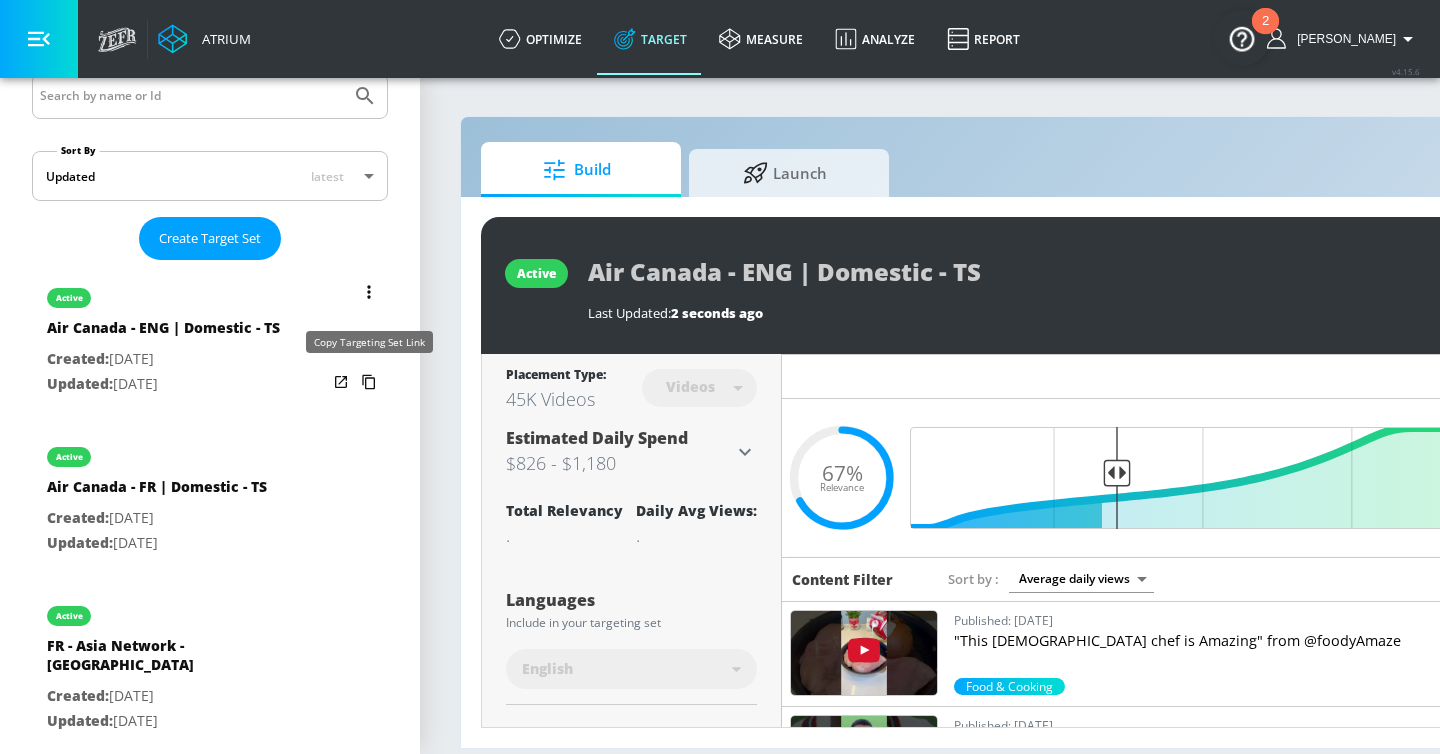 click 